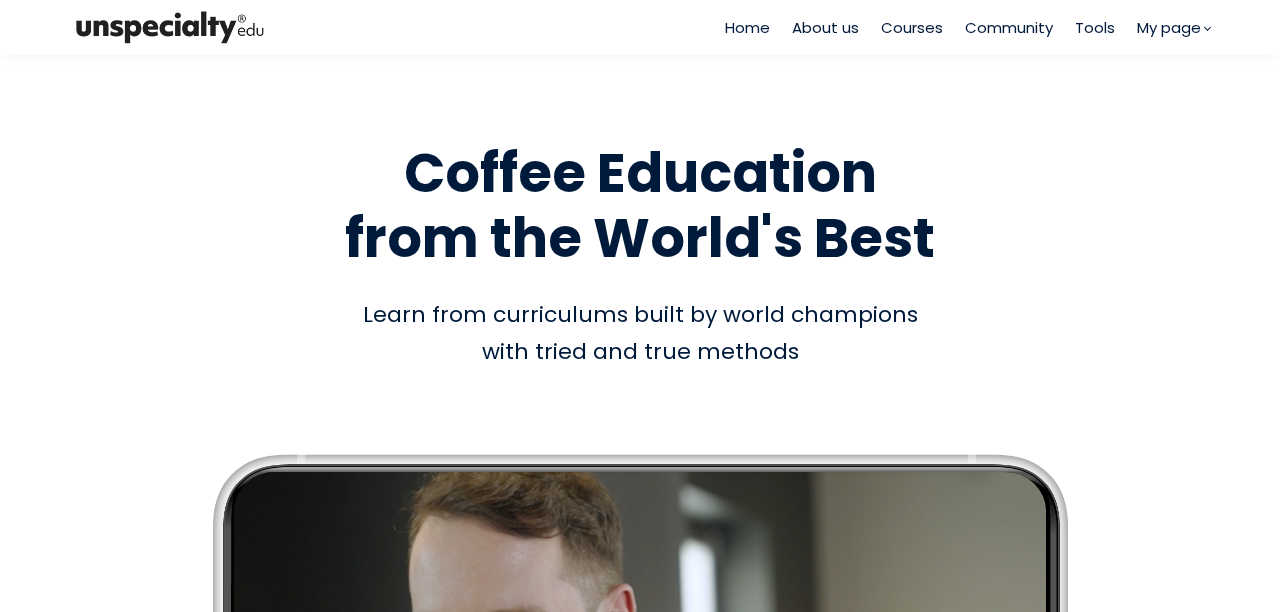 scroll, scrollTop: 0, scrollLeft: 0, axis: both 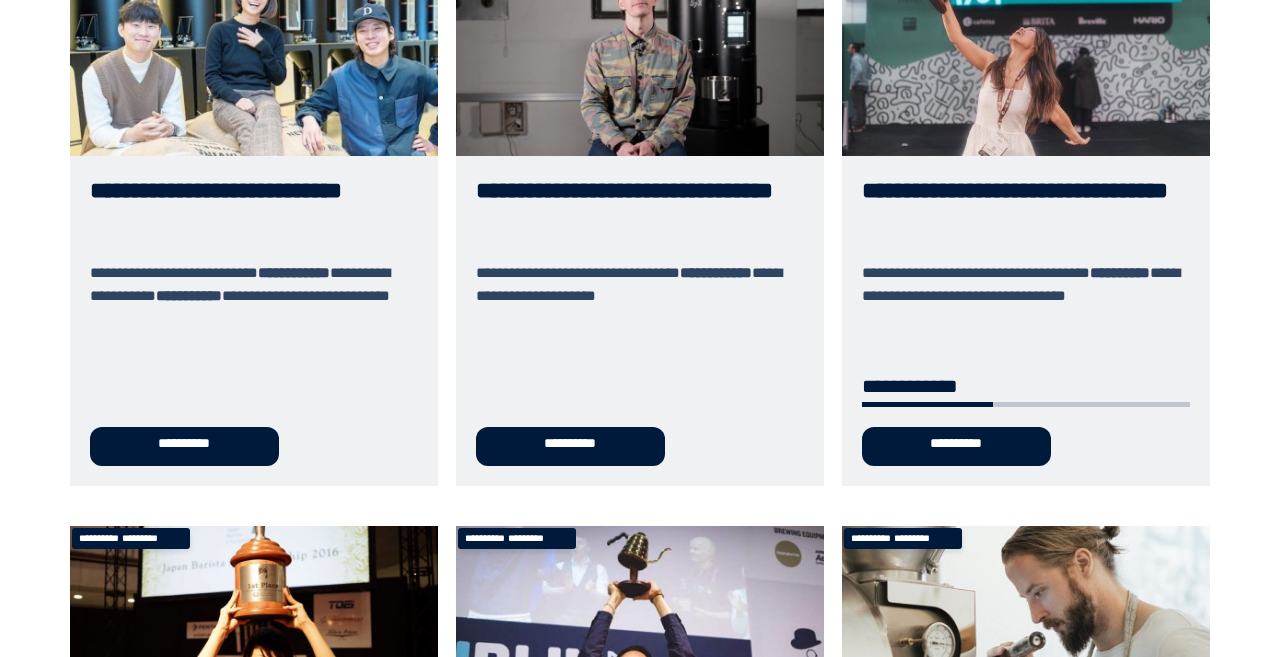 click on "**********" at bounding box center [1026, 217] 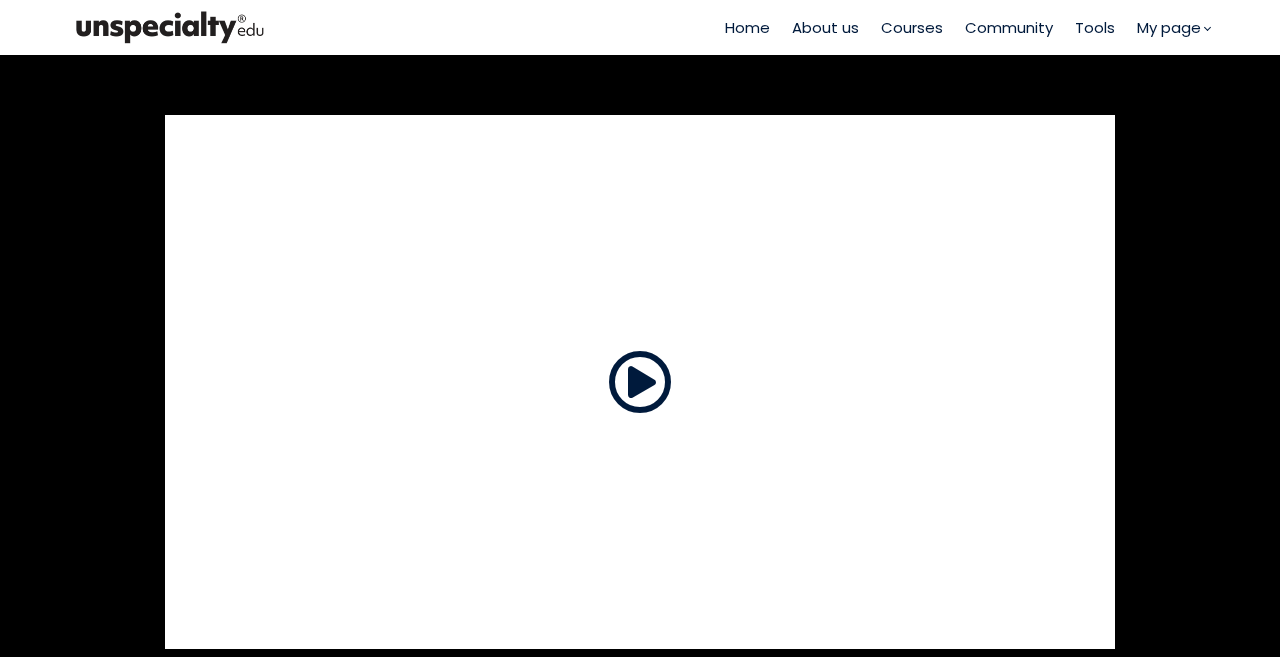 scroll, scrollTop: 0, scrollLeft: 0, axis: both 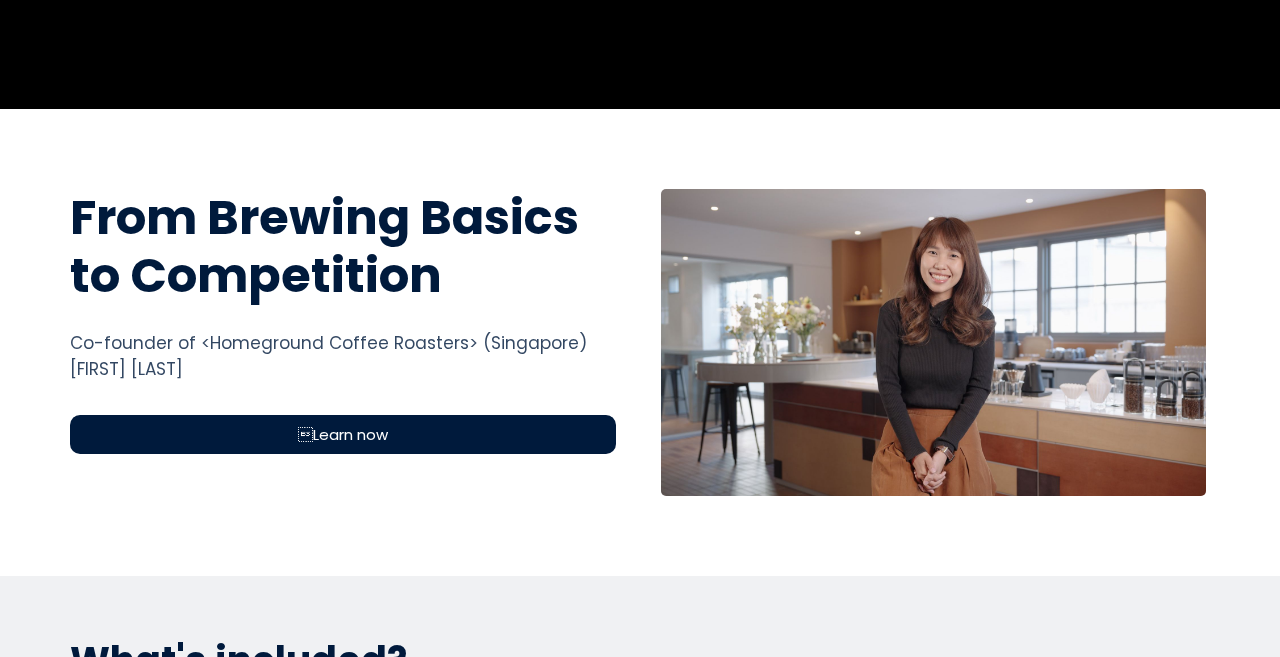 click on "Learn now" at bounding box center (343, 434) 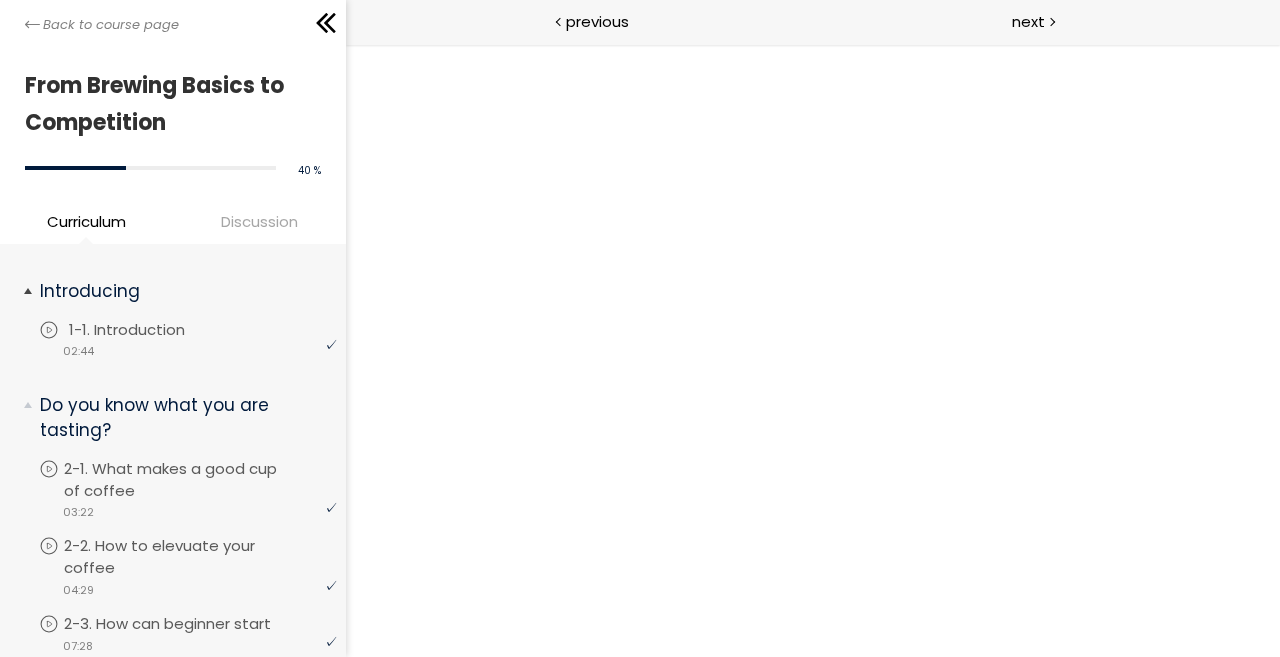 scroll, scrollTop: 0, scrollLeft: 0, axis: both 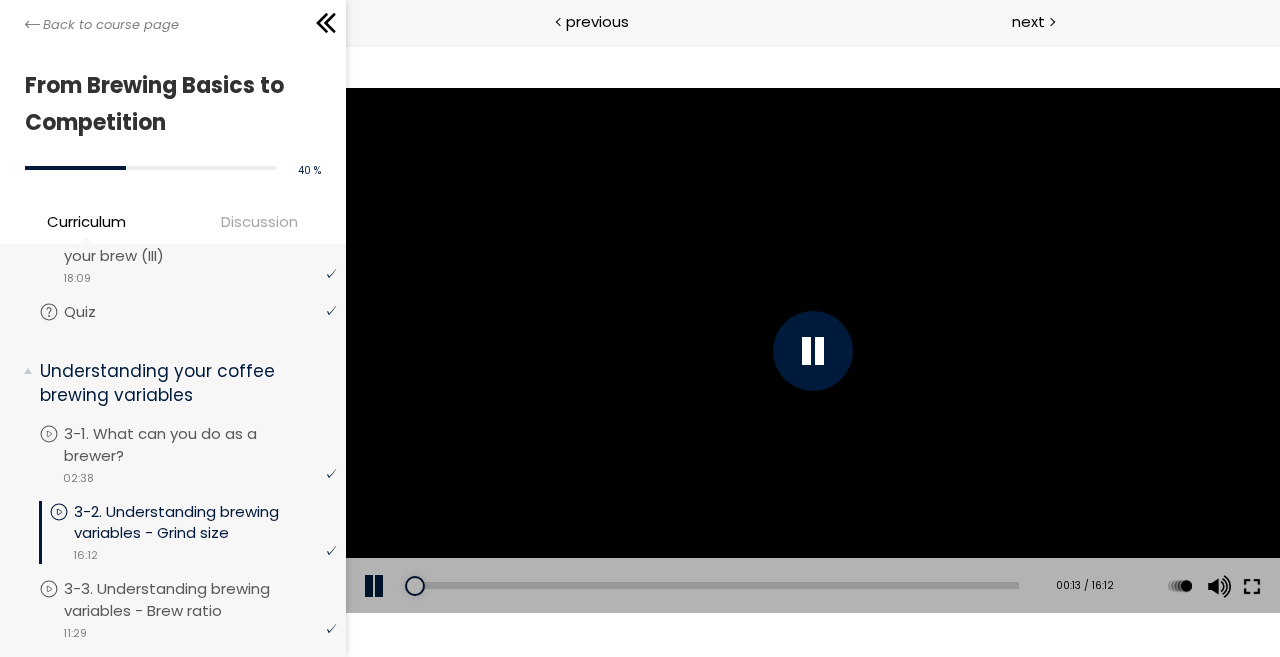click at bounding box center [1251, 586] 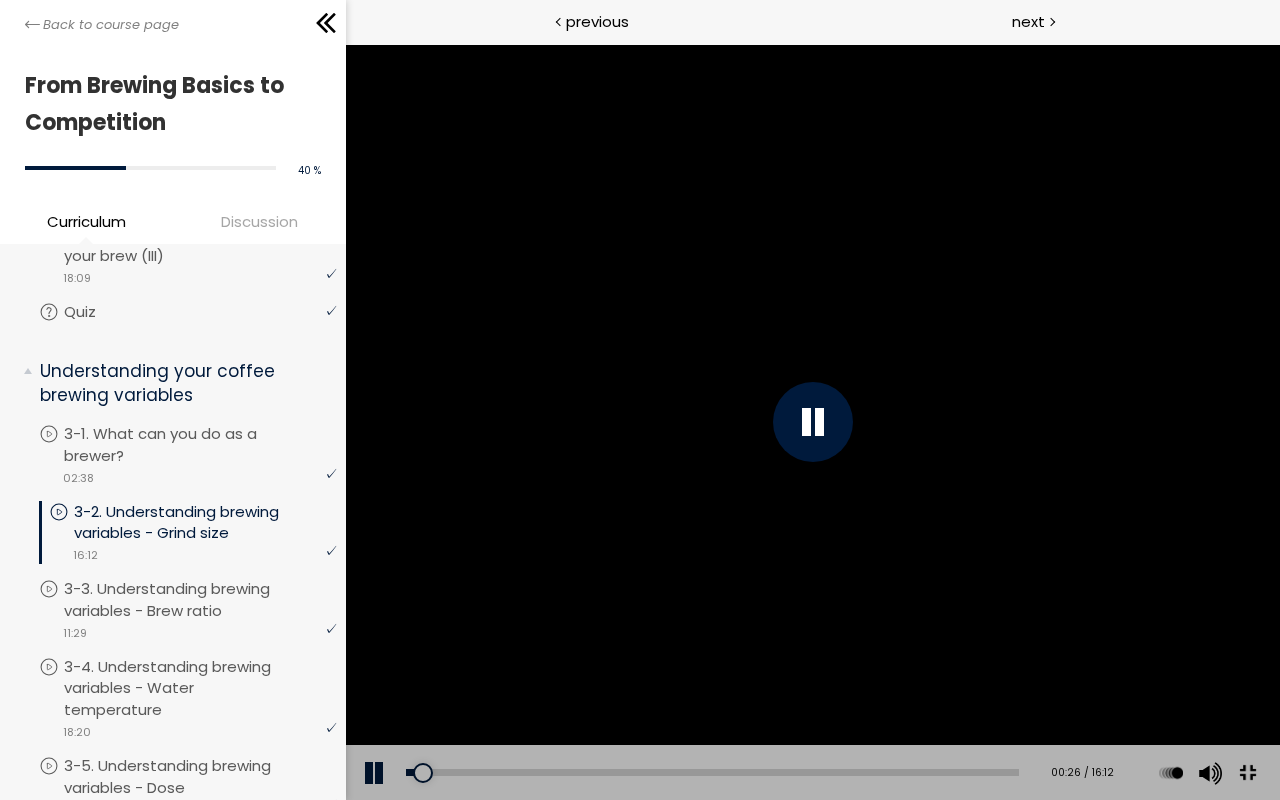 click at bounding box center [812, 422] 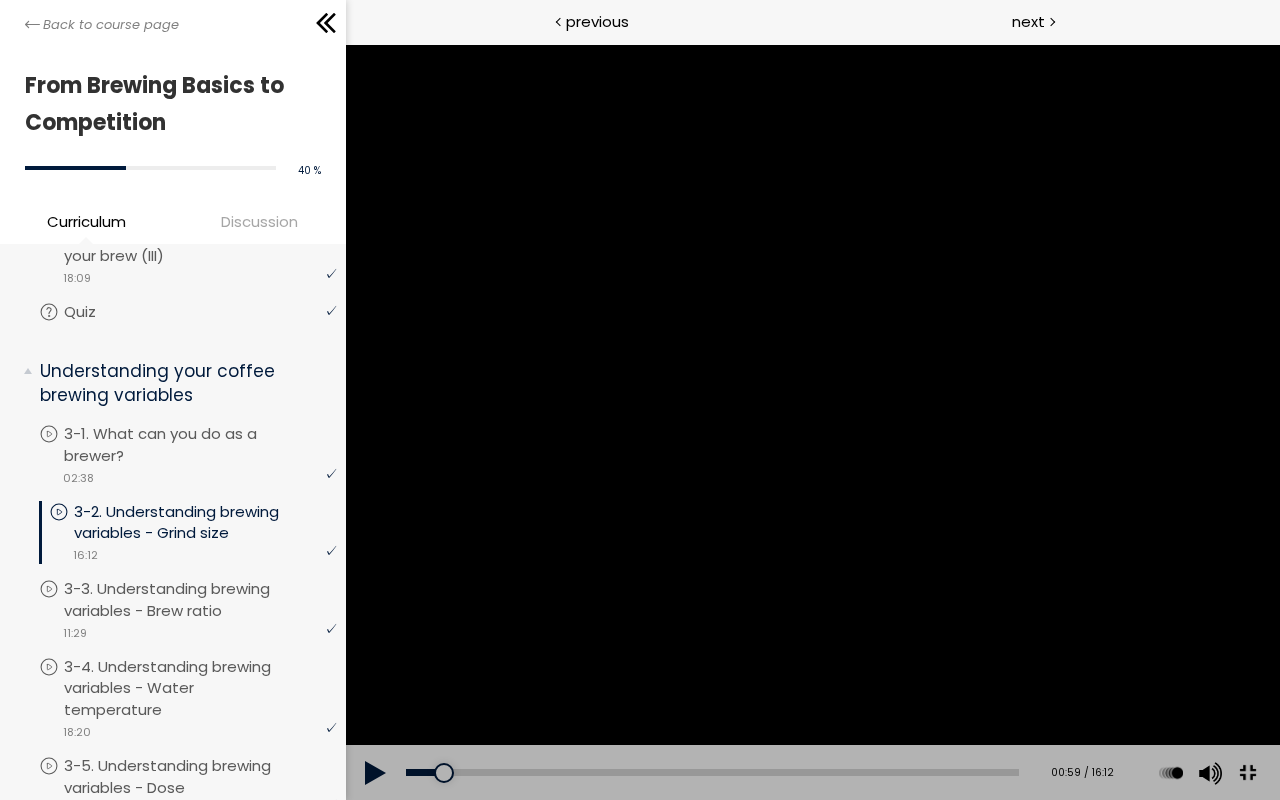 click at bounding box center (812, 422) 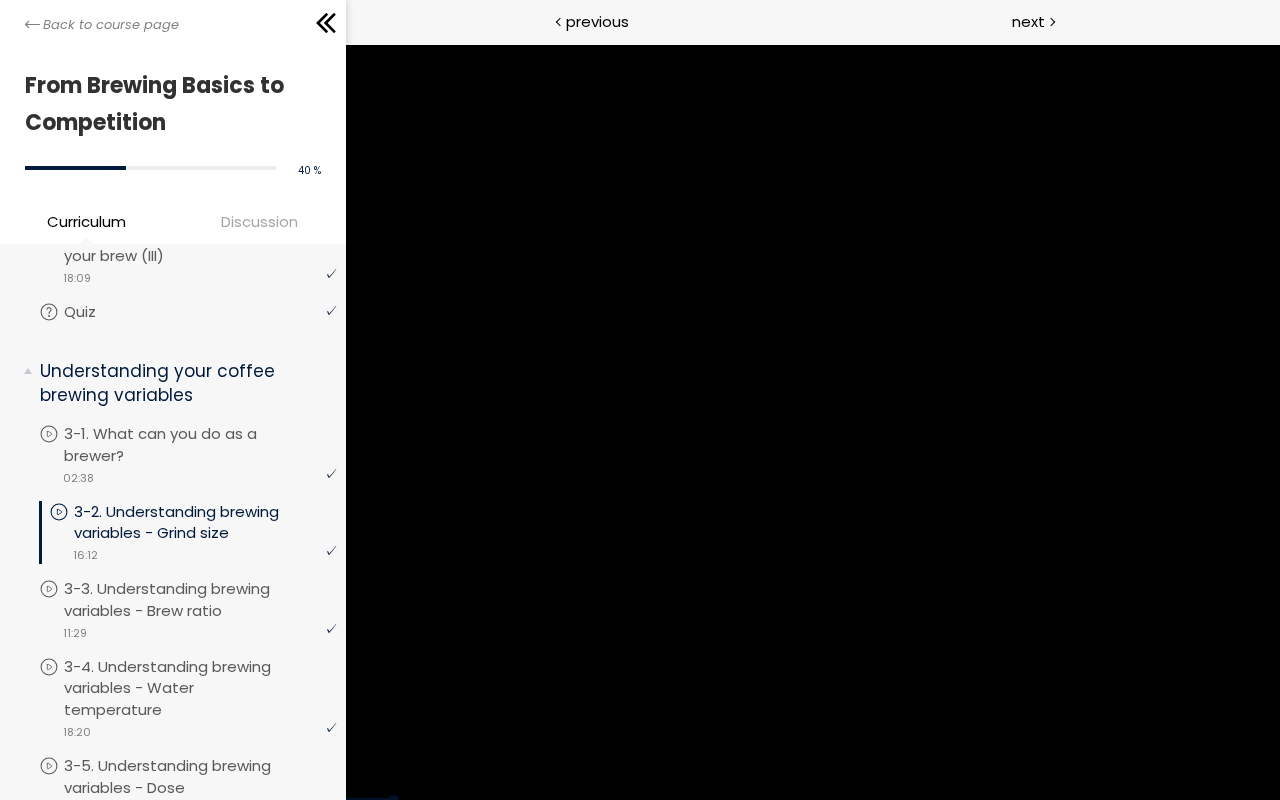 click at bounding box center [812, 422] 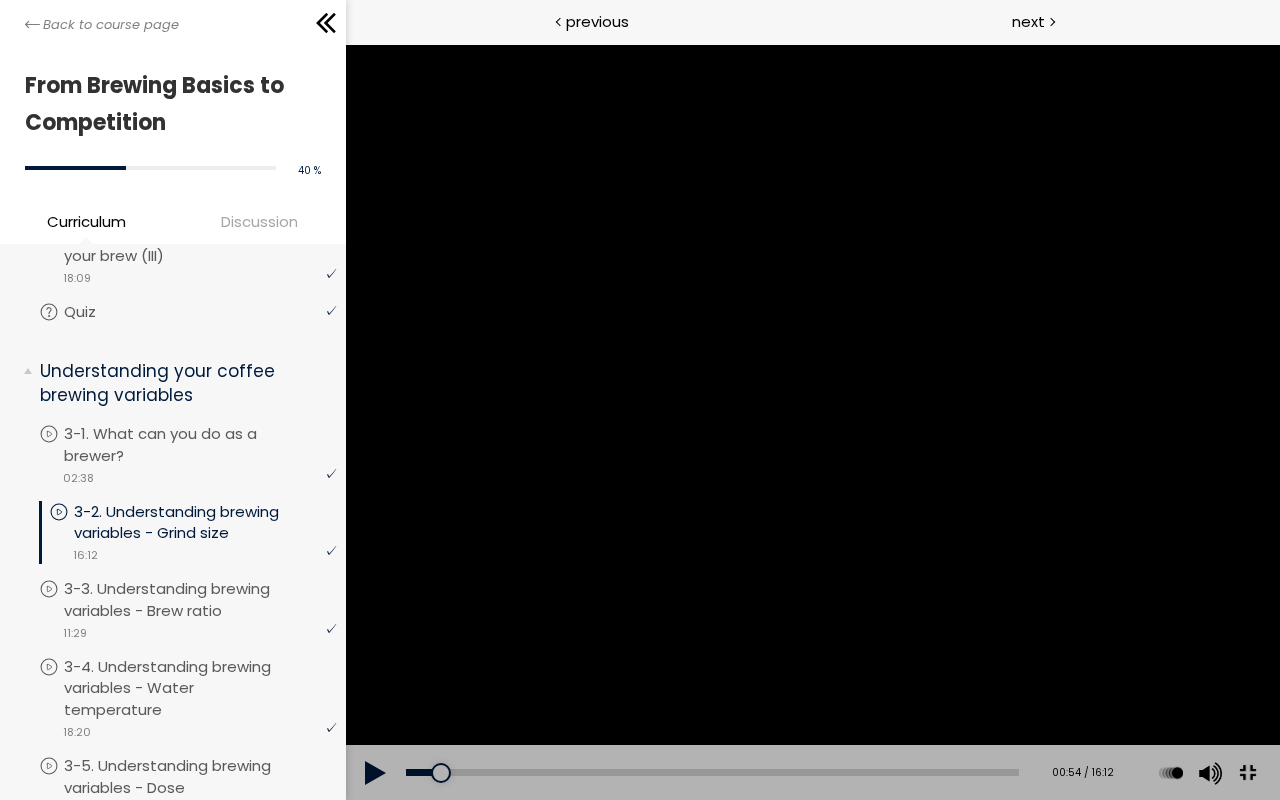 click at bounding box center [812, 422] 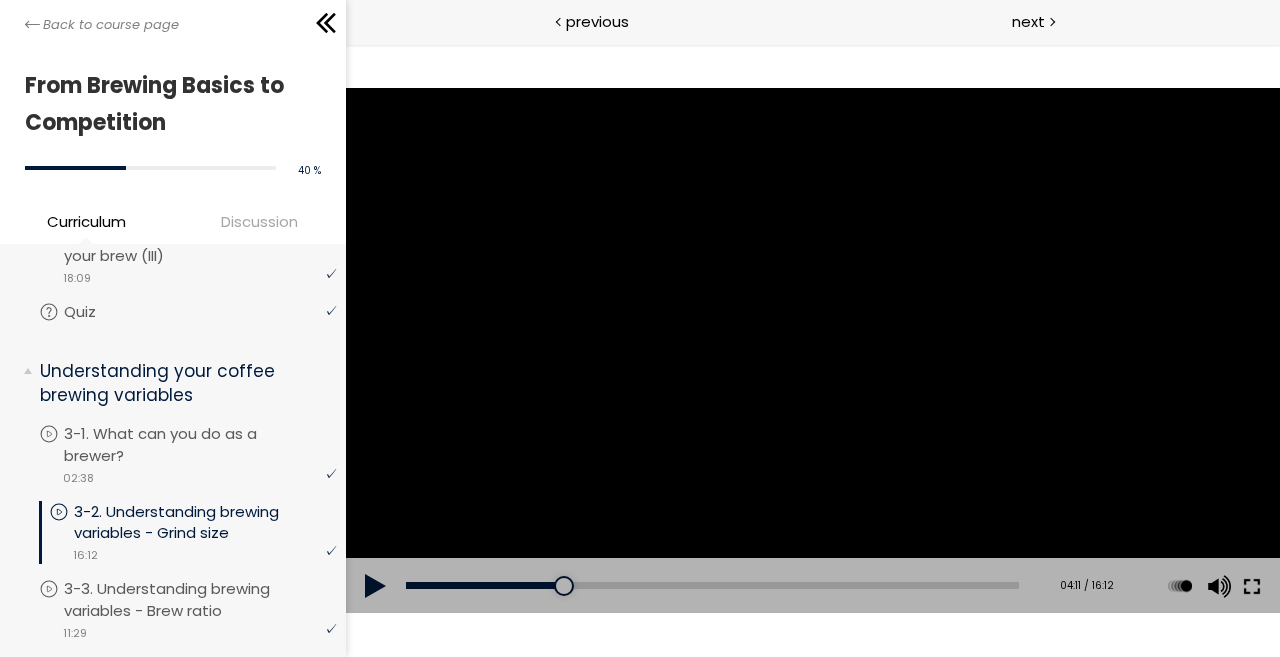 click at bounding box center [1251, 586] 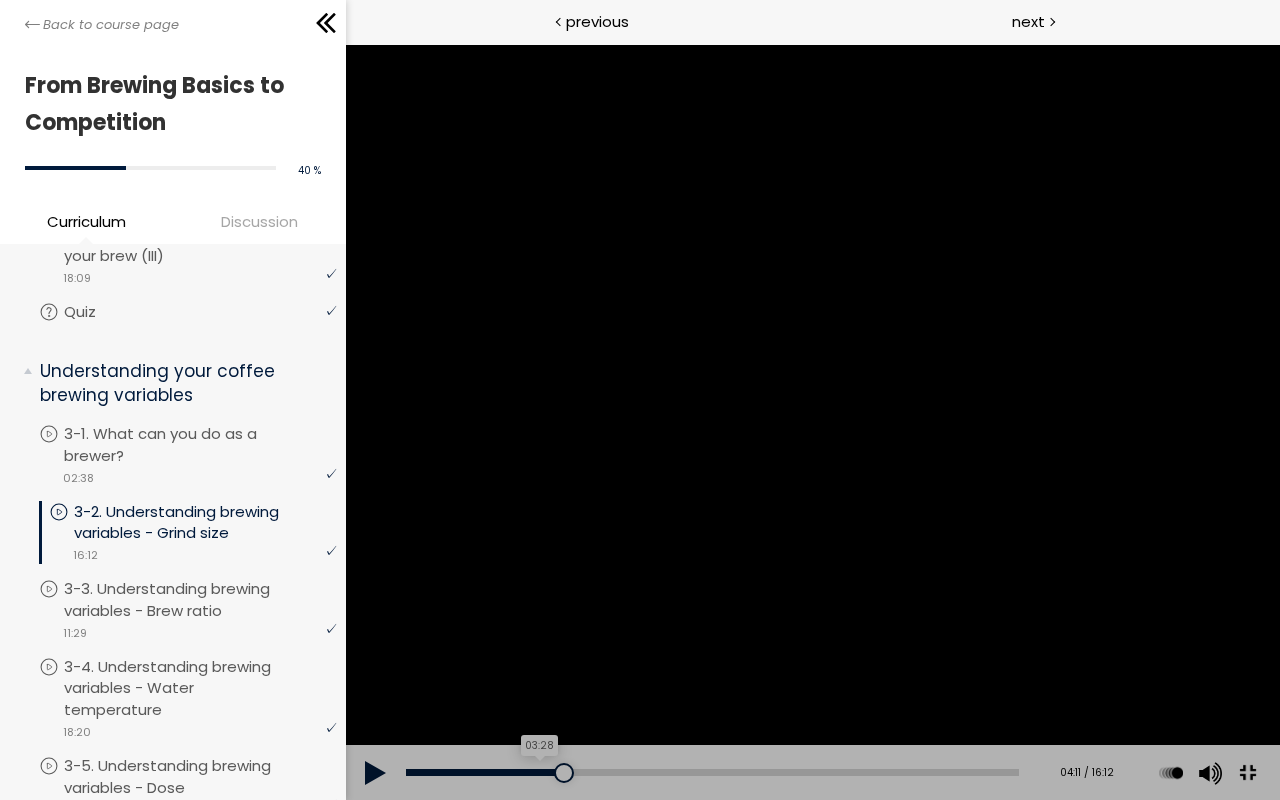click on "03:28" at bounding box center [711, 772] 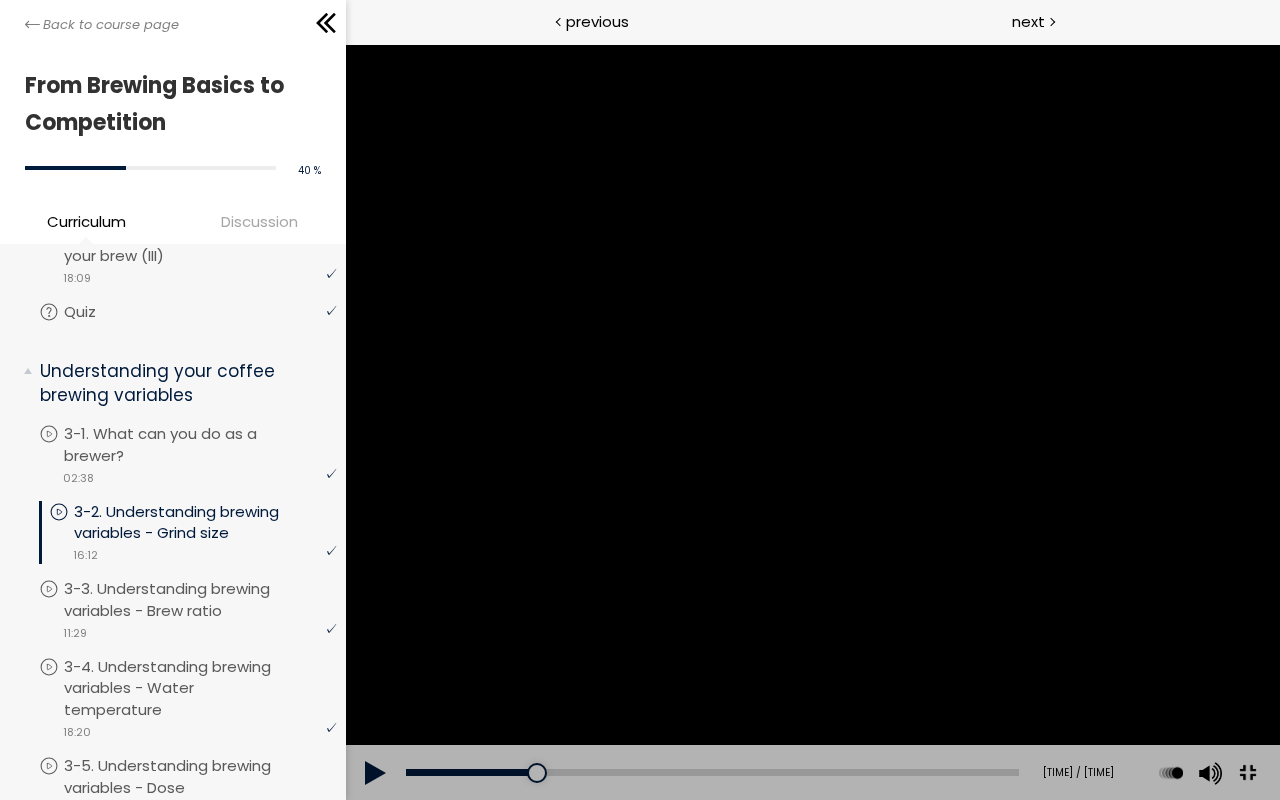 drag, startPoint x: 1026, startPoint y: 576, endPoint x: 1014, endPoint y: 583, distance: 13.892444 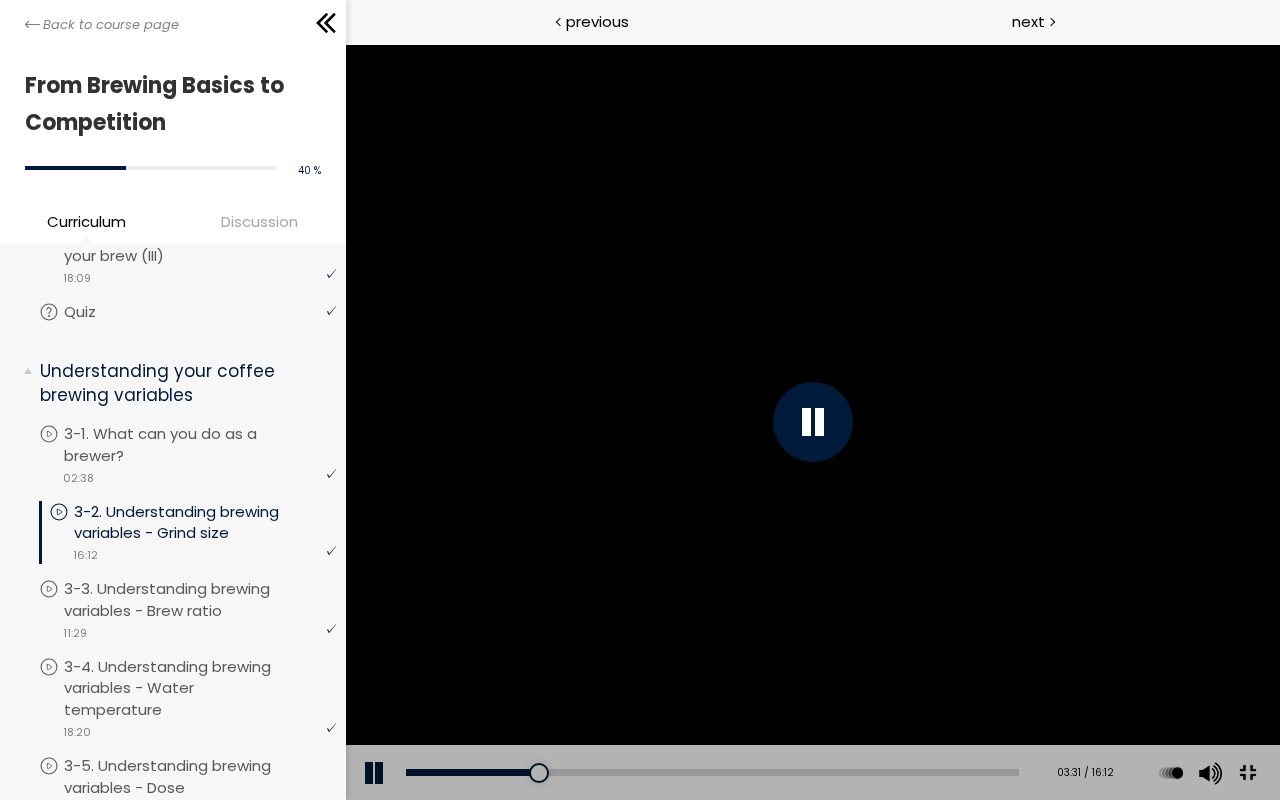click on "Add chapter
03:11" at bounding box center [711, 773] 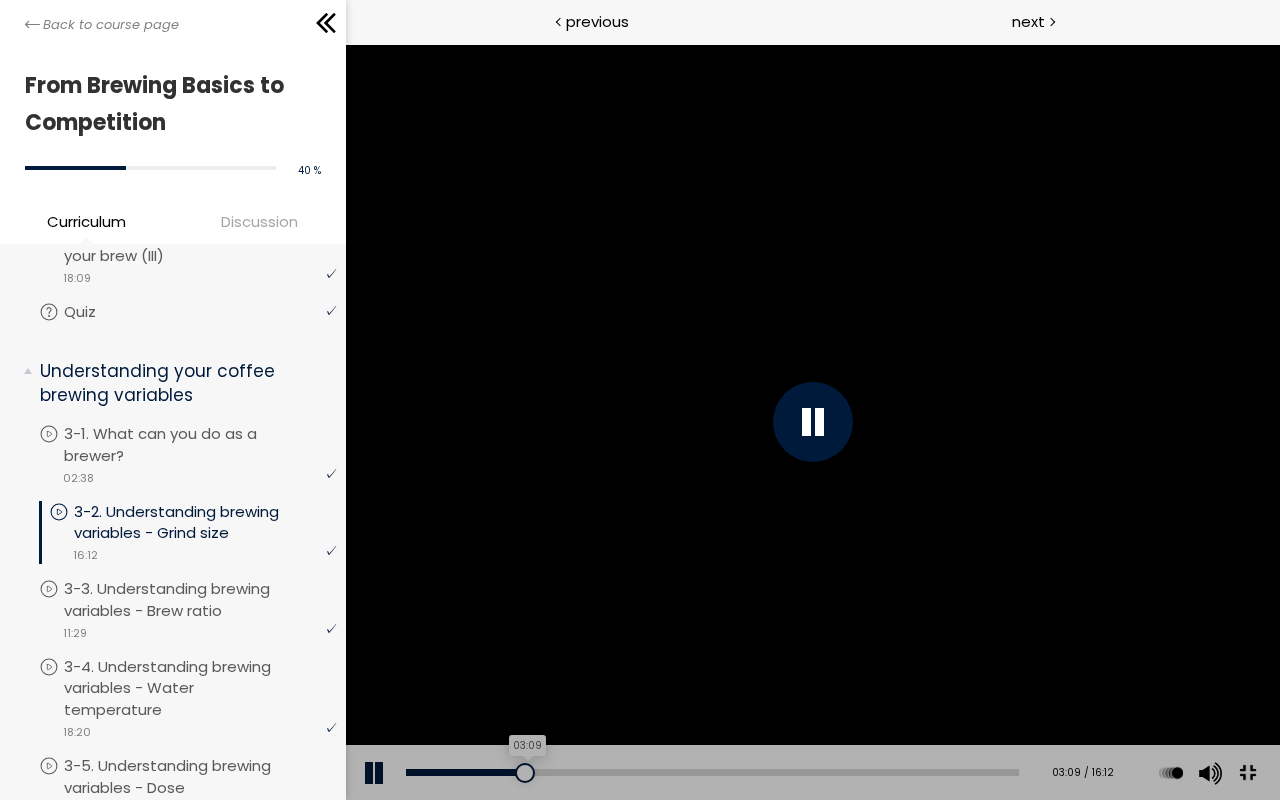 click on "03:09" at bounding box center (711, 772) 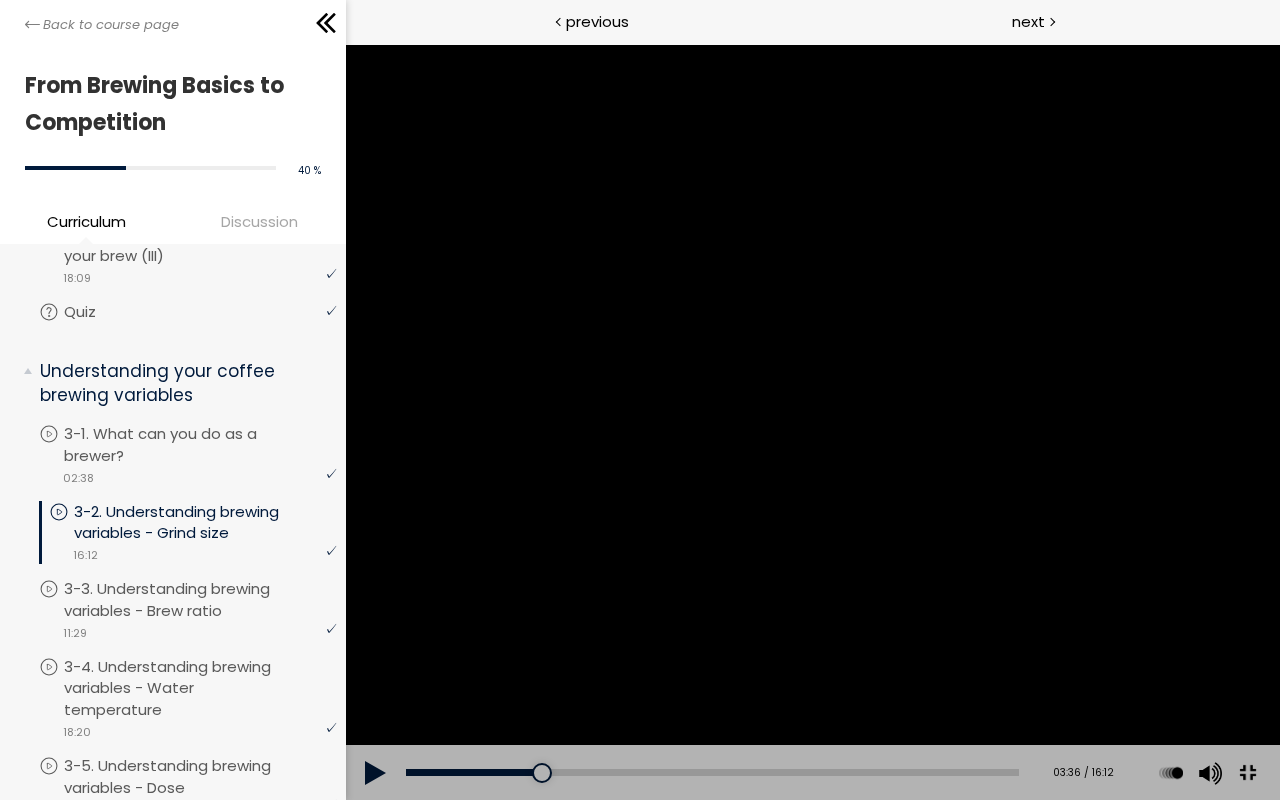 click at bounding box center (812, 422) 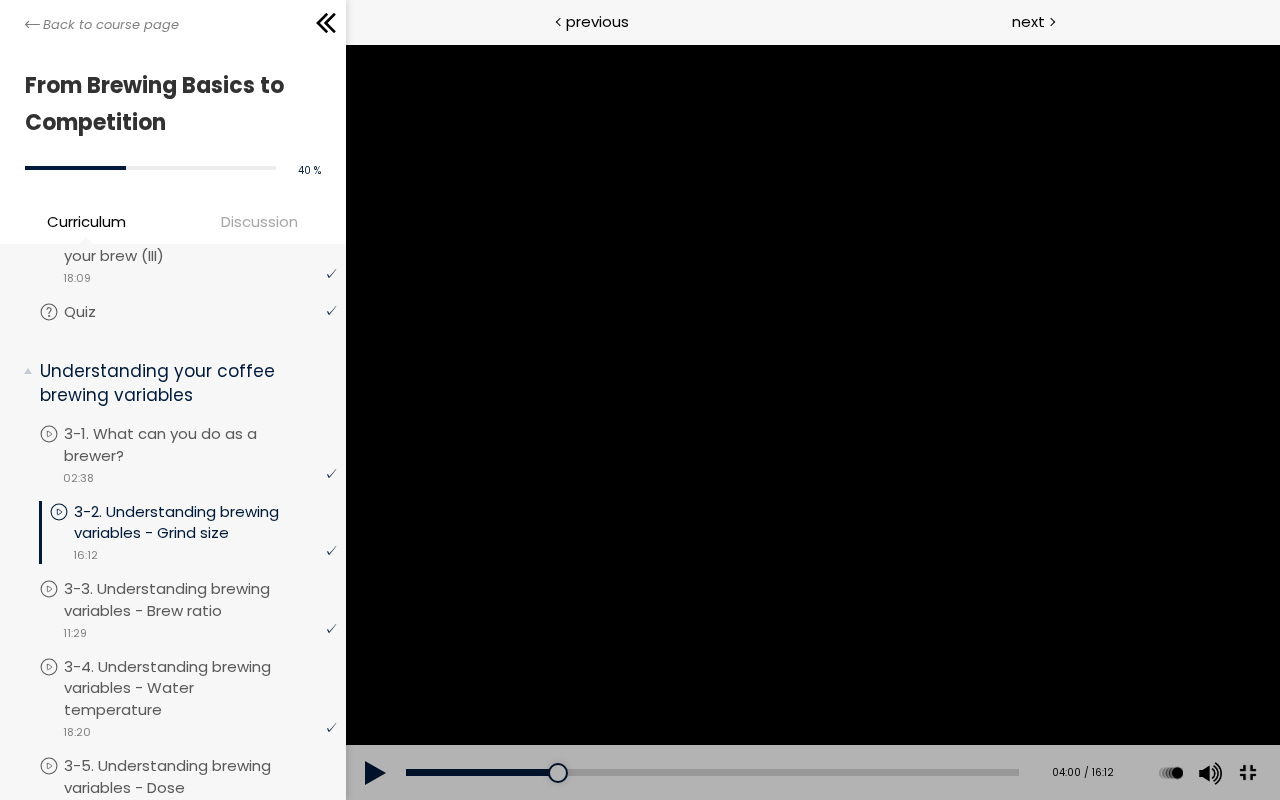drag, startPoint x: 493, startPoint y: 662, endPoint x: 558, endPoint y: 653, distance: 65.62012 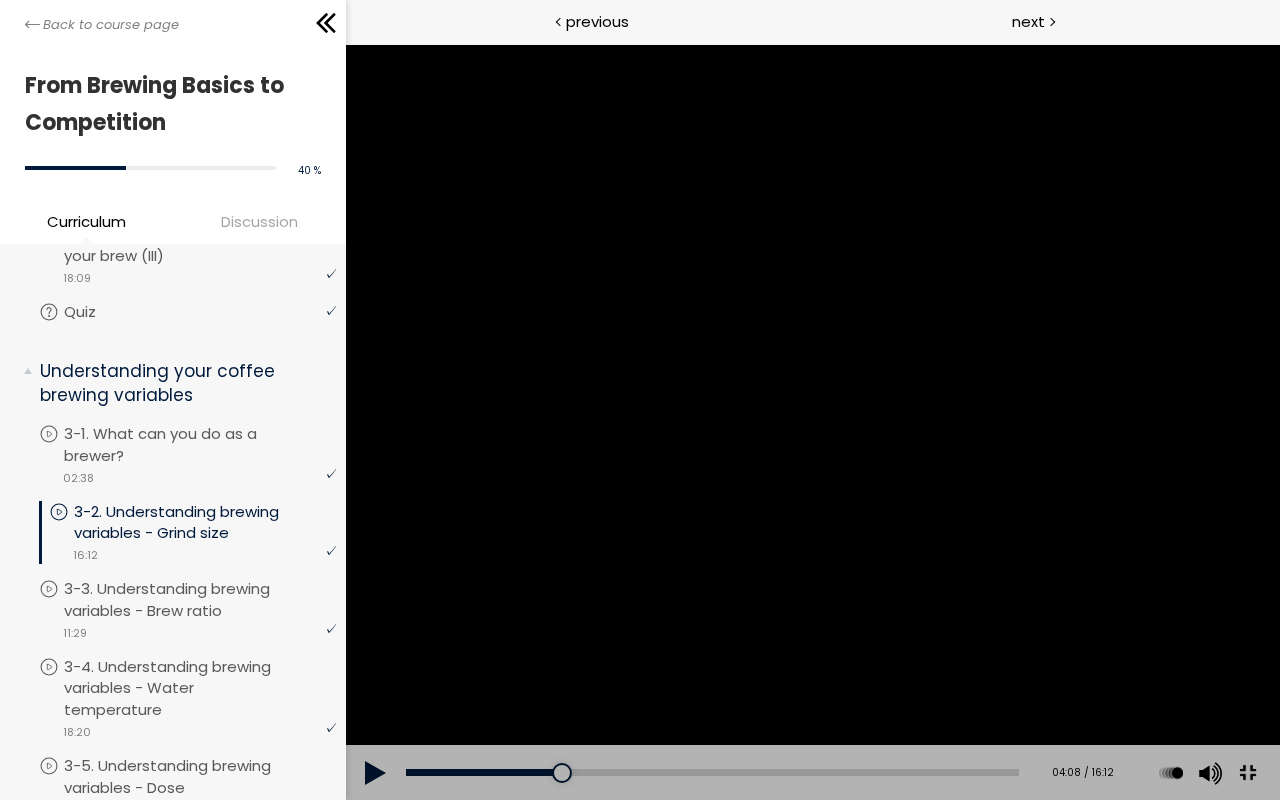 click at bounding box center (812, 422) 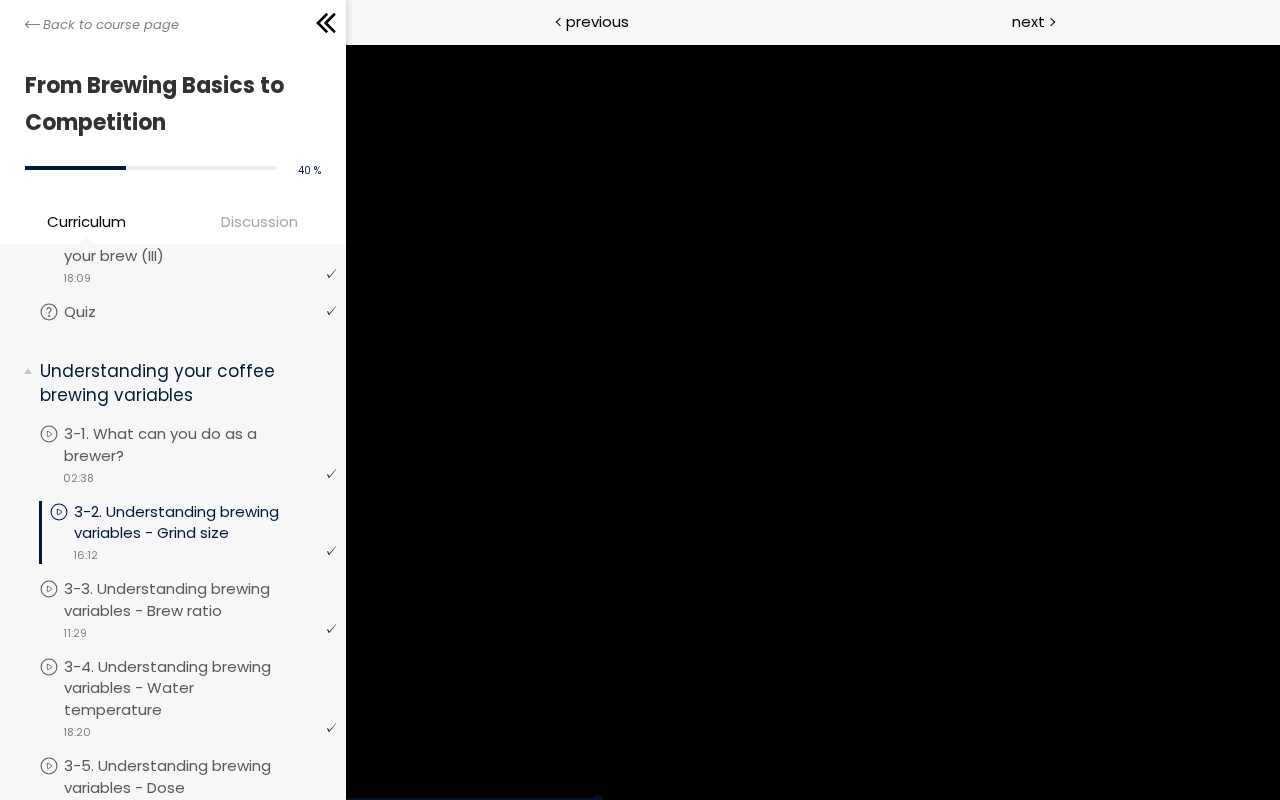 click at bounding box center (812, 422) 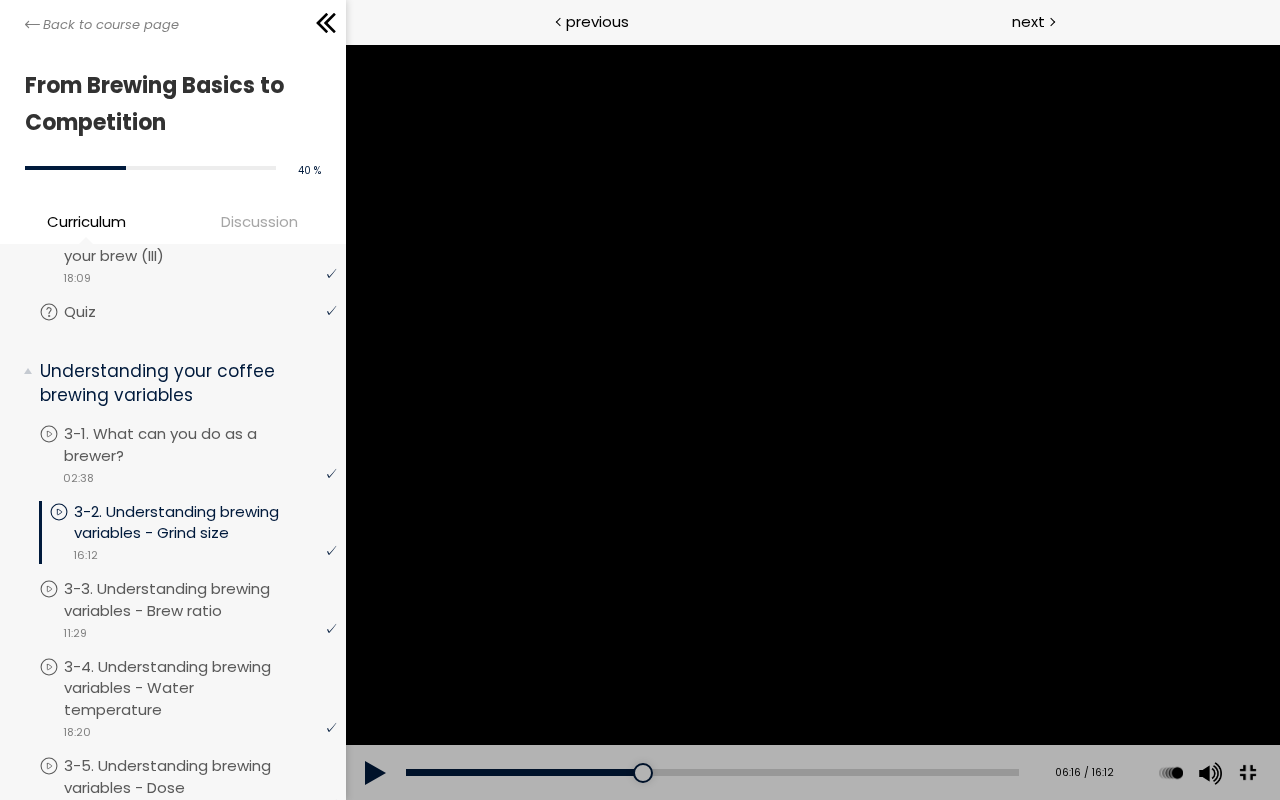 drag, startPoint x: 420, startPoint y: 531, endPoint x: 572, endPoint y: 637, distance: 185.31055 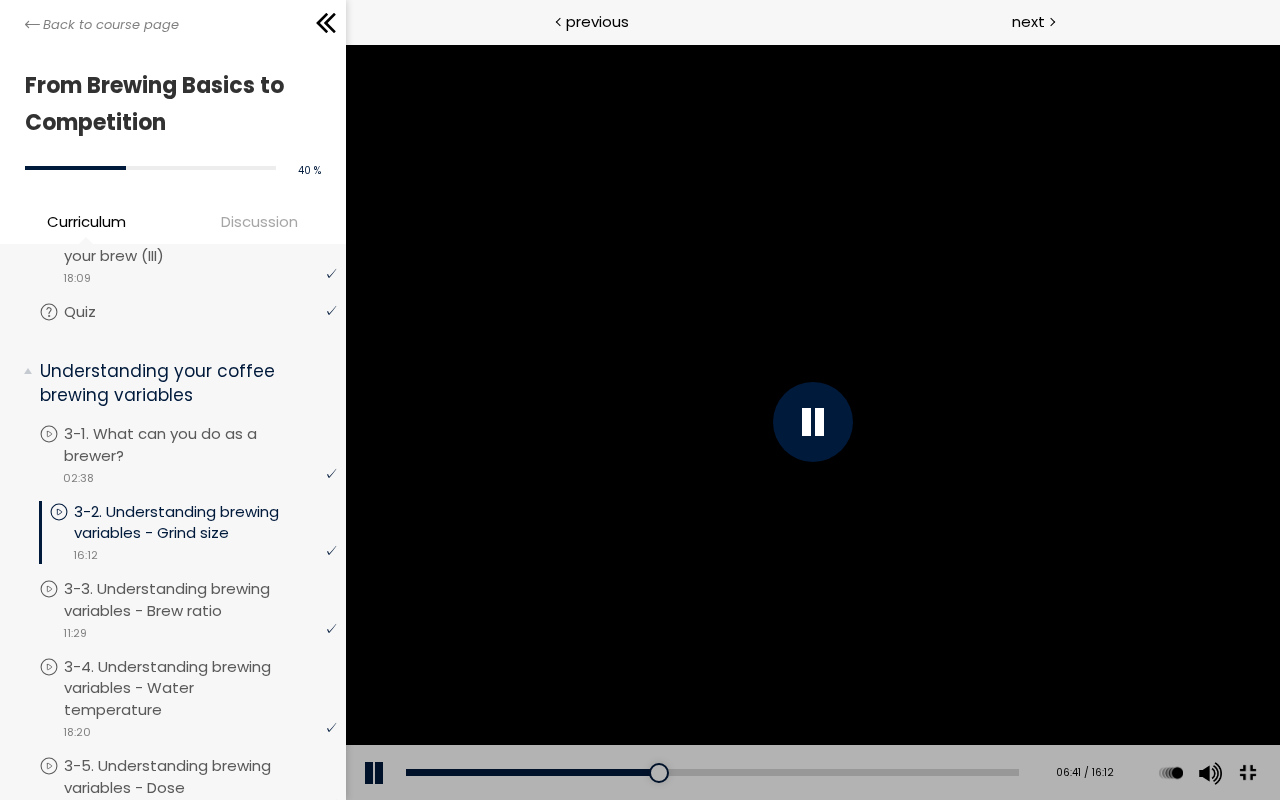 click at bounding box center (812, 422) 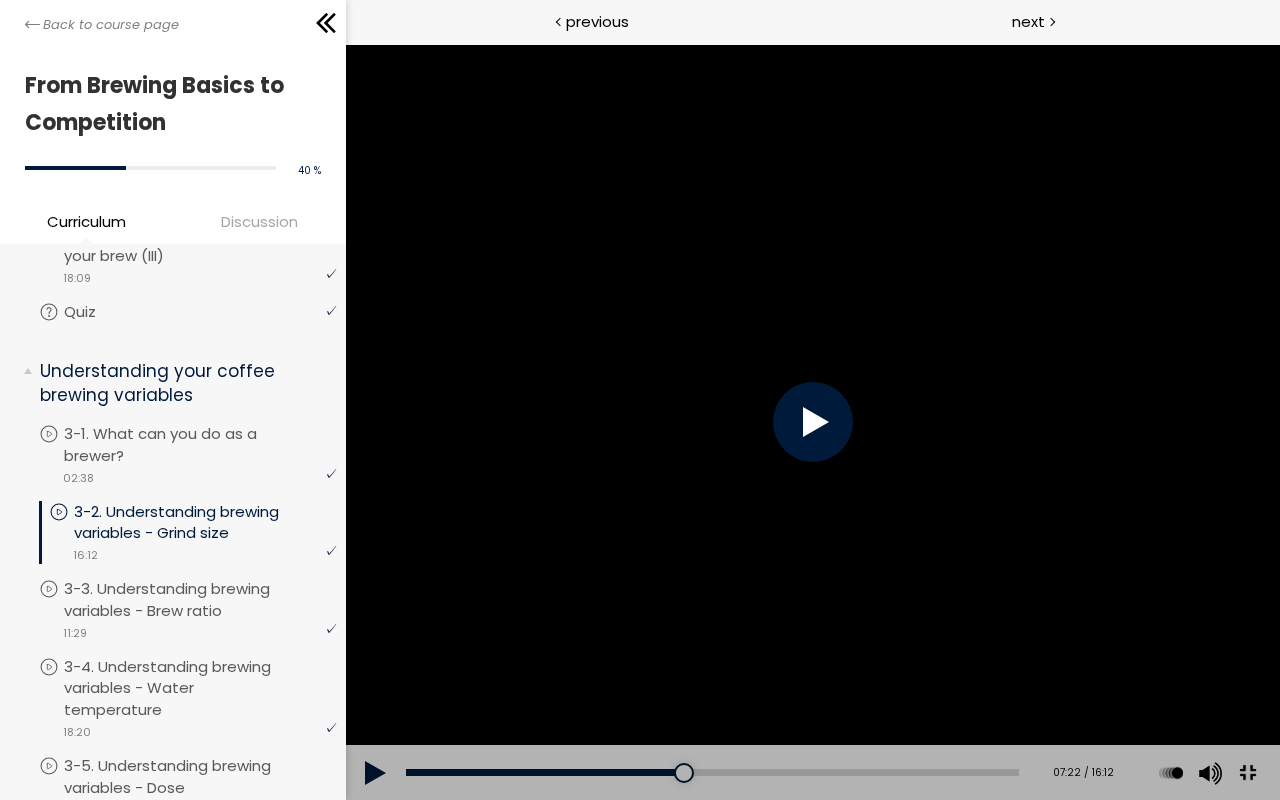 click at bounding box center [812, 422] 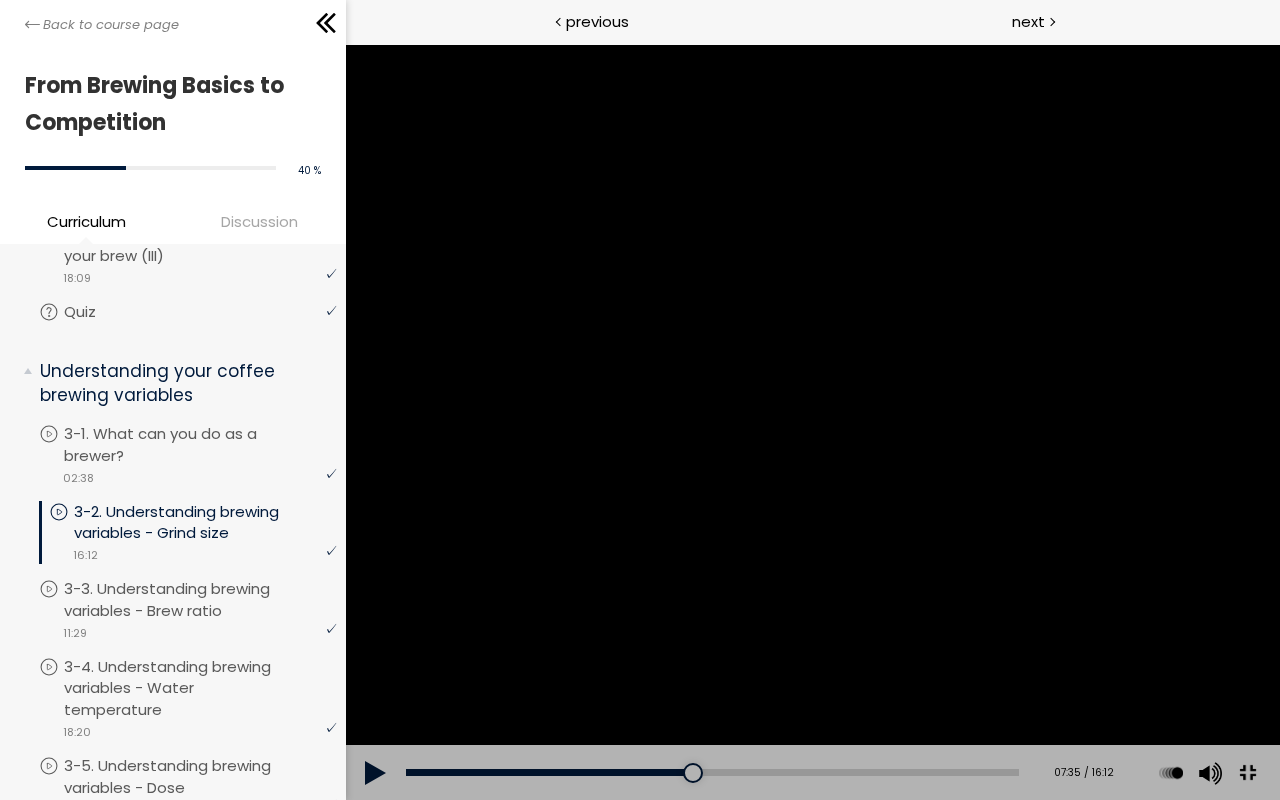 click at bounding box center (812, 422) 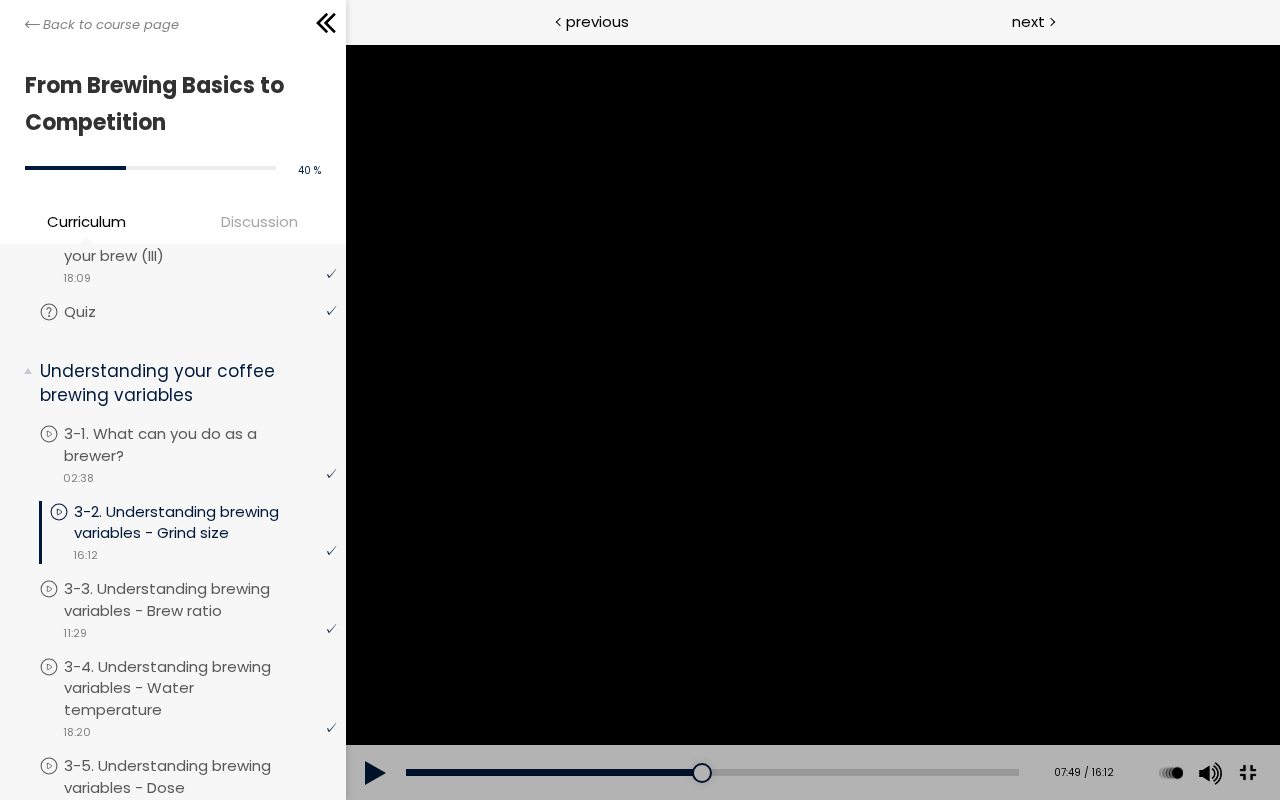 click at bounding box center (812, 422) 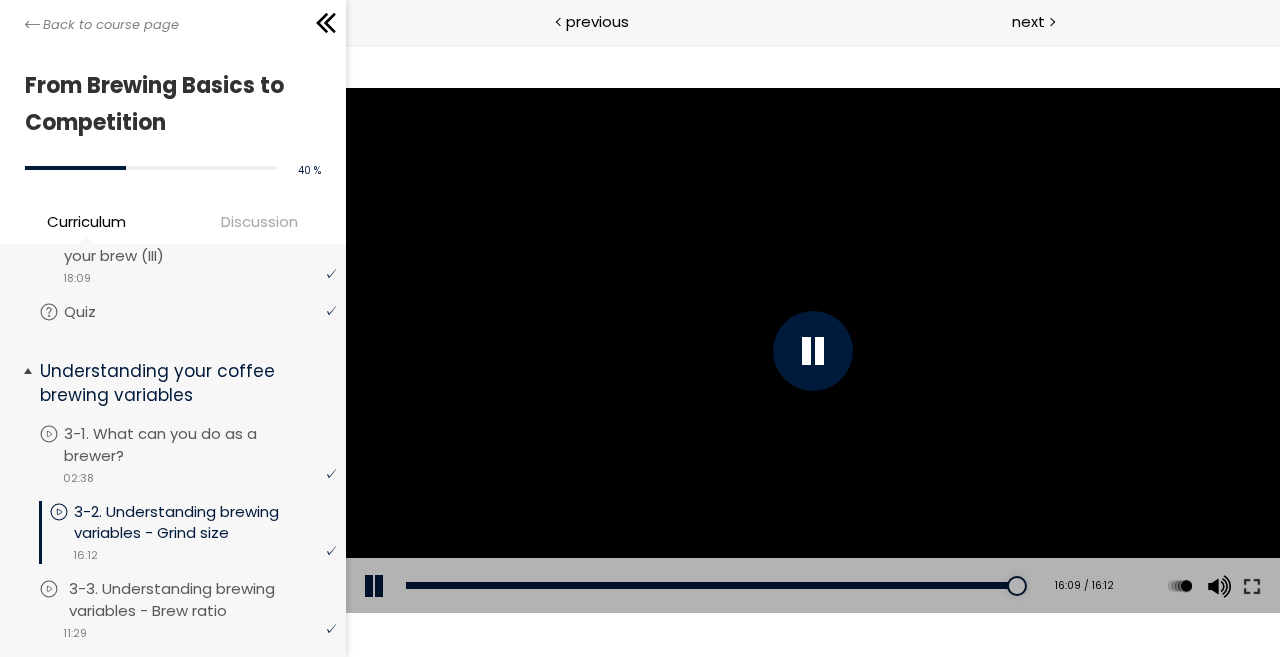 click on "3-3. Understanding brewing variables - Brew ratio" at bounding box center [205, 600] 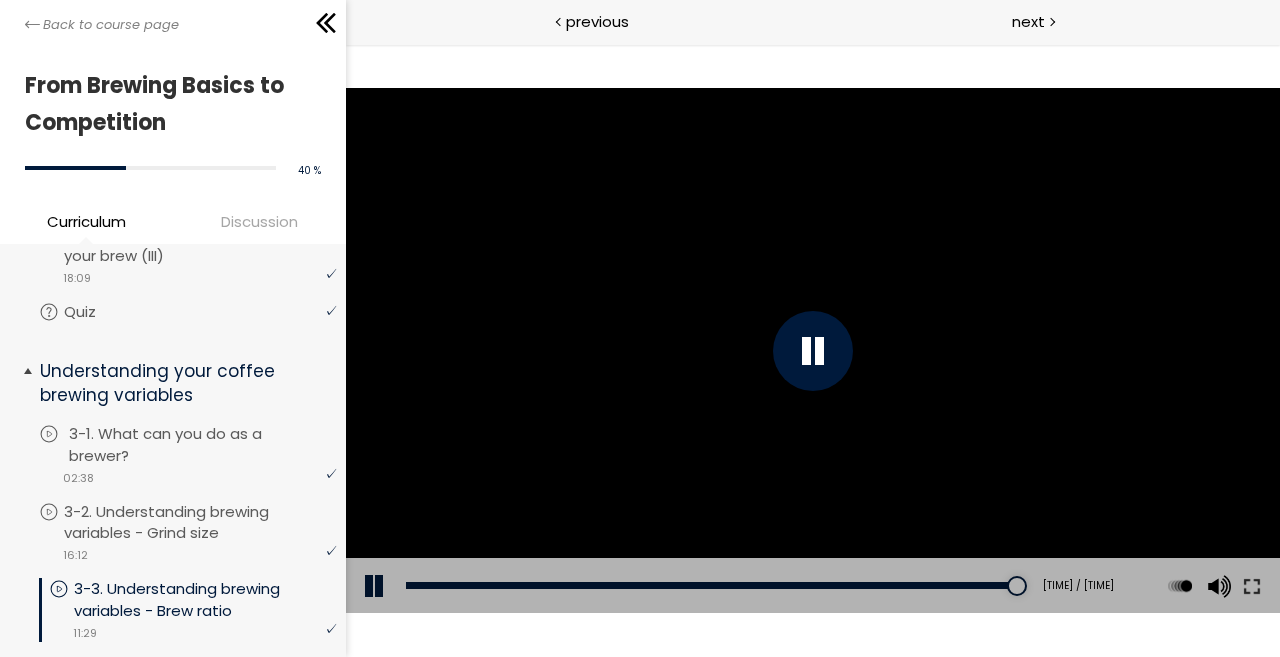 scroll, scrollTop: 700, scrollLeft: 0, axis: vertical 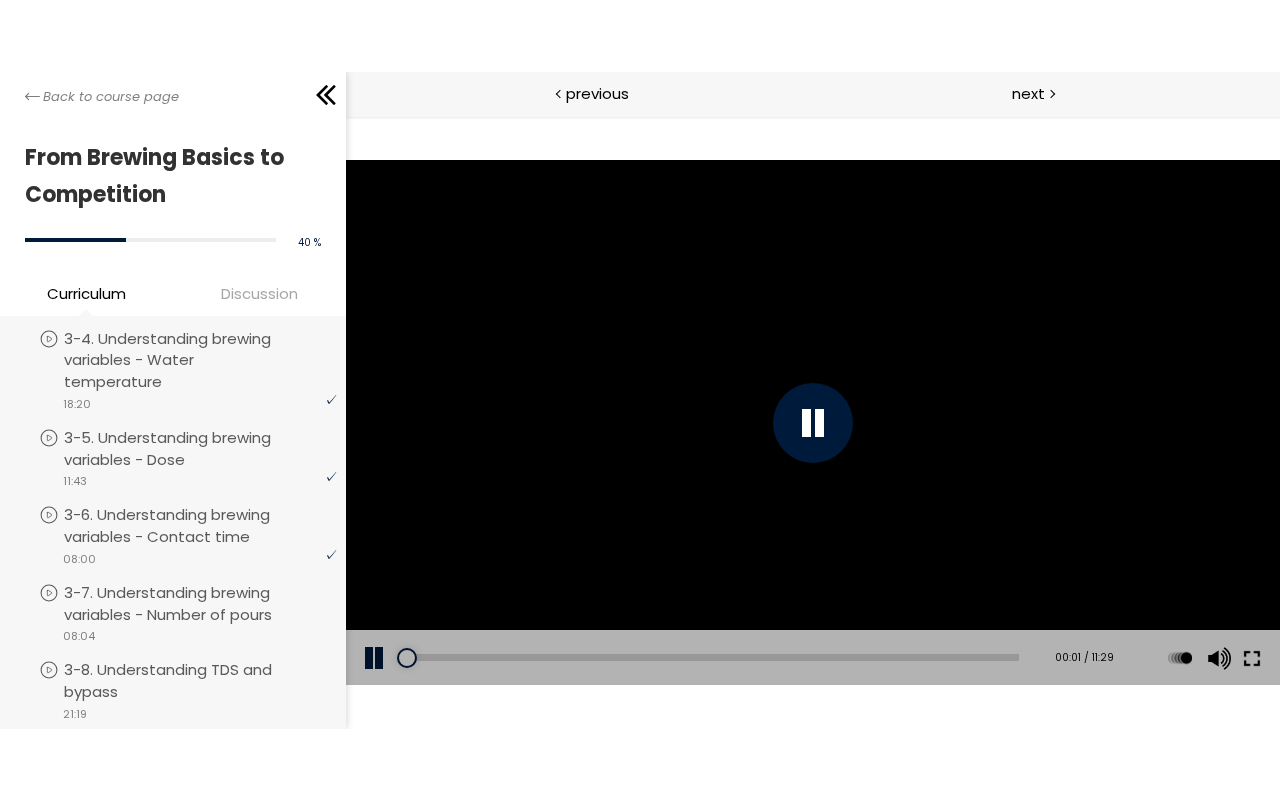 click at bounding box center (1251, 657) 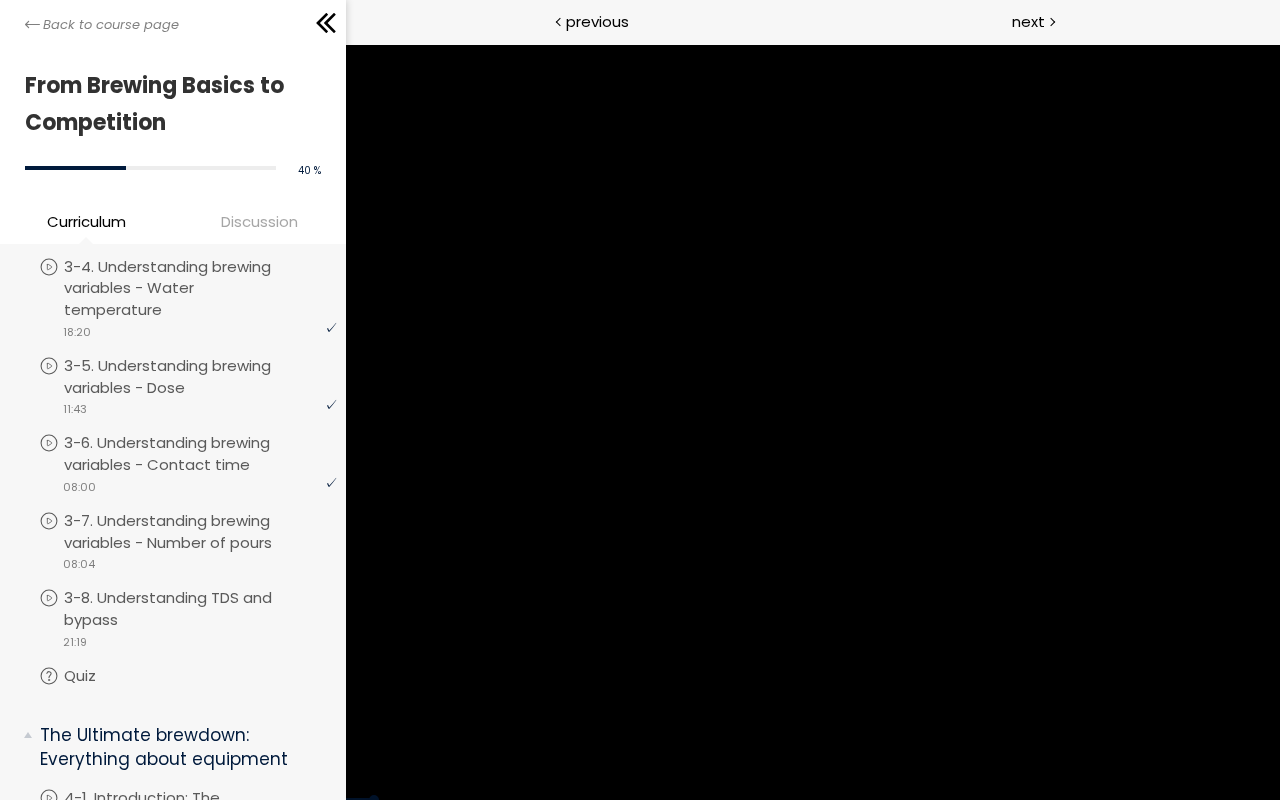 click at bounding box center (812, 422) 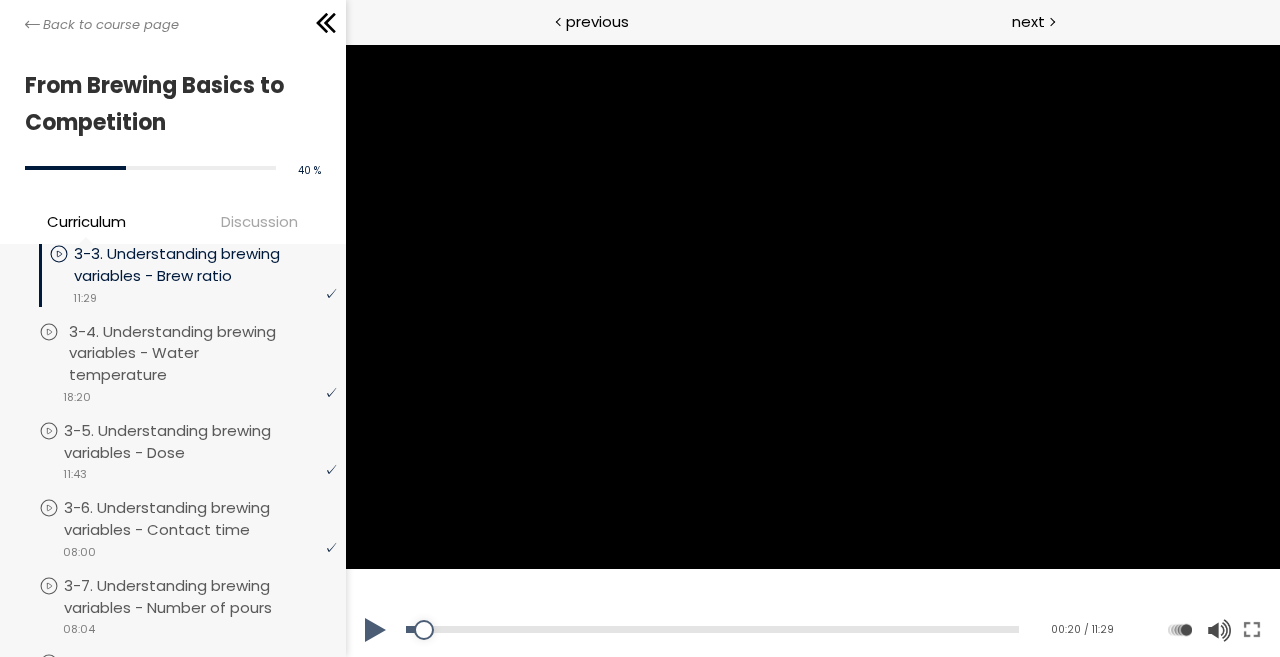 scroll, scrollTop: 900, scrollLeft: 0, axis: vertical 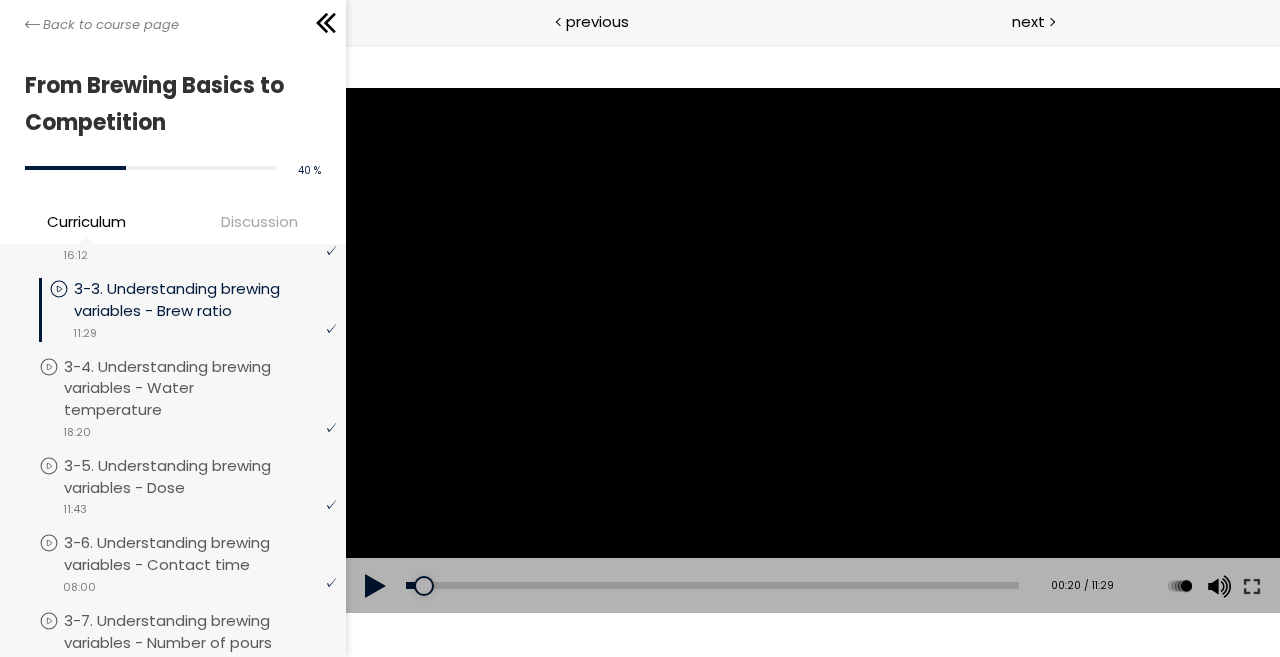 drag, startPoint x: 1254, startPoint y: 584, endPoint x: 1231, endPoint y: 602, distance: 29.206163 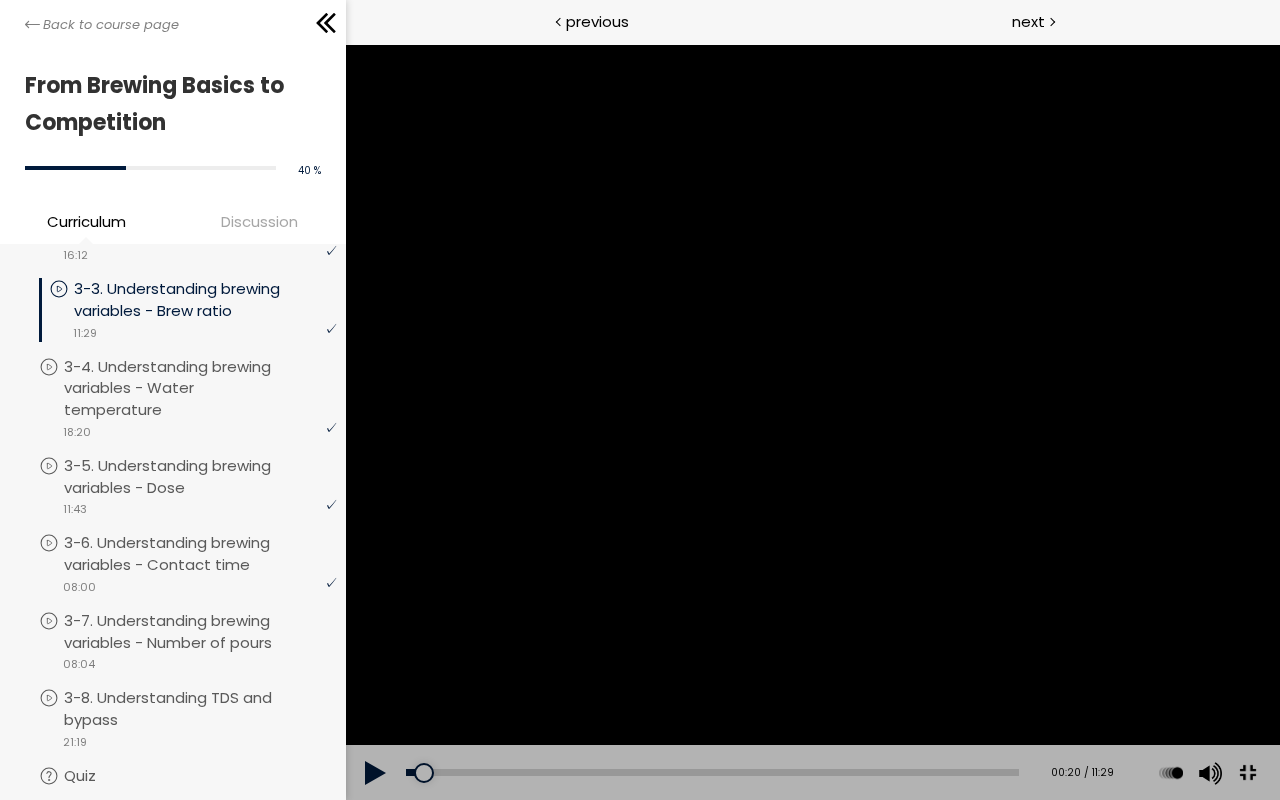 click at bounding box center (812, 422) 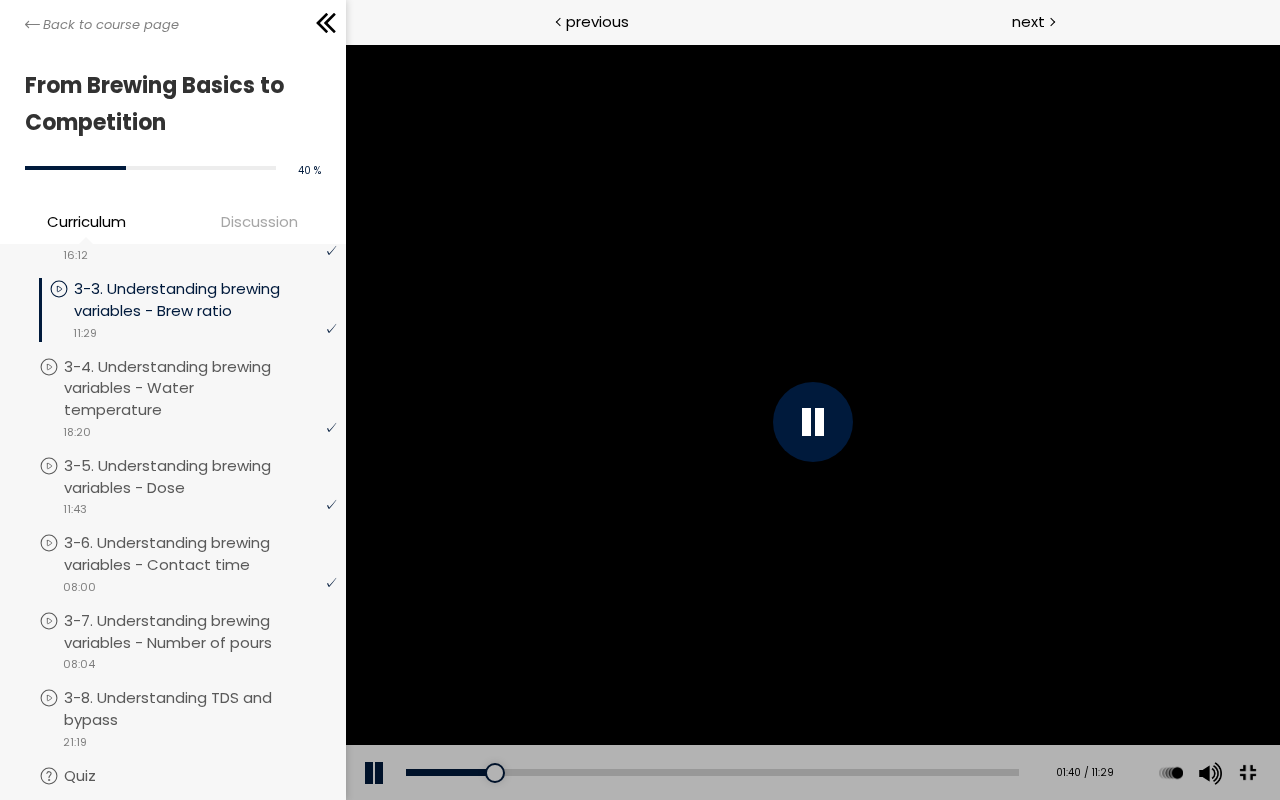 click at bounding box center [812, 422] 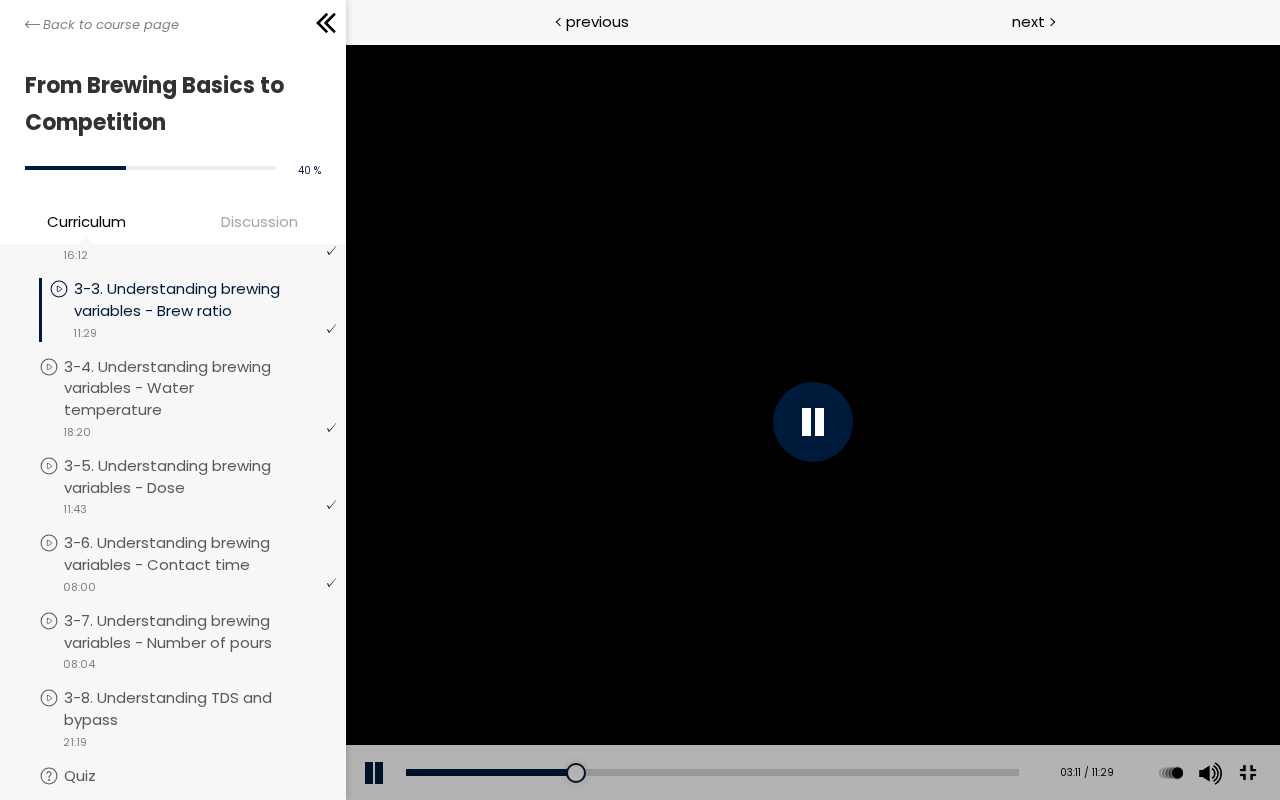 click at bounding box center [812, 422] 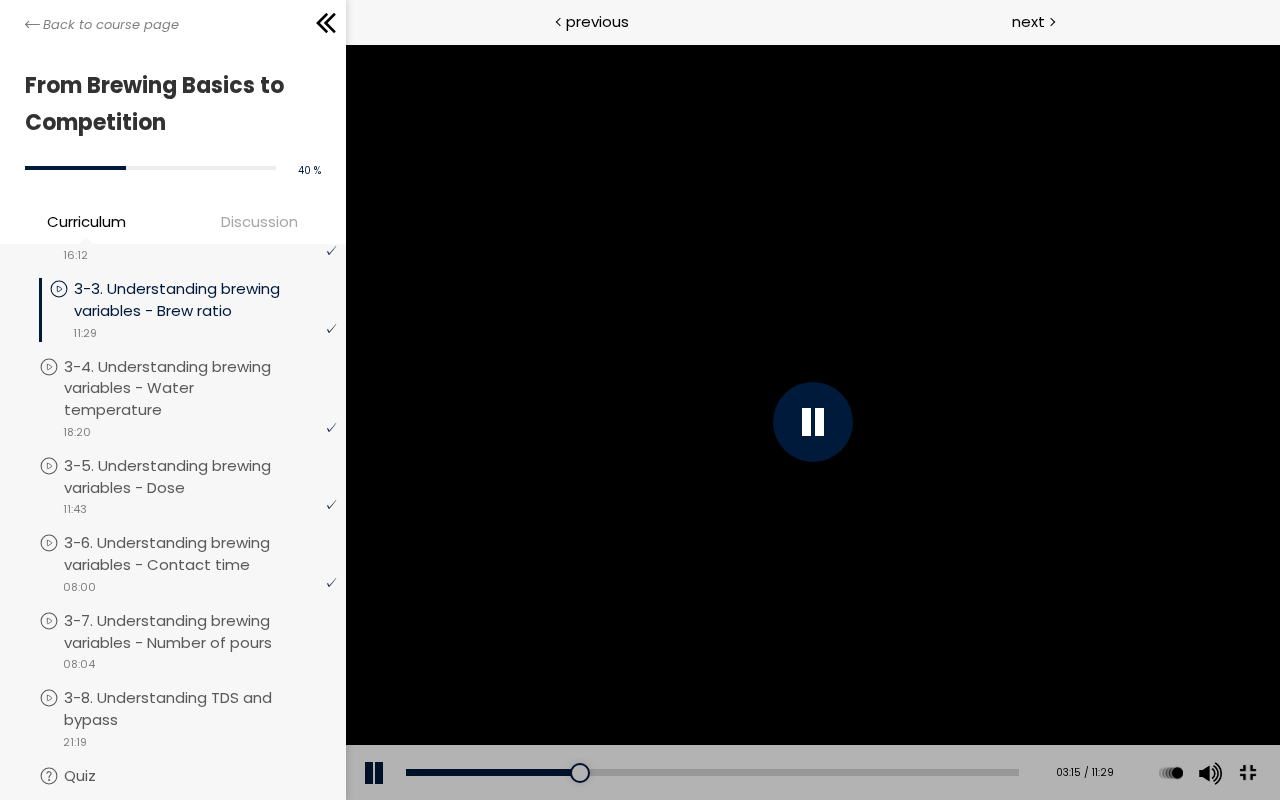 click at bounding box center (812, 422) 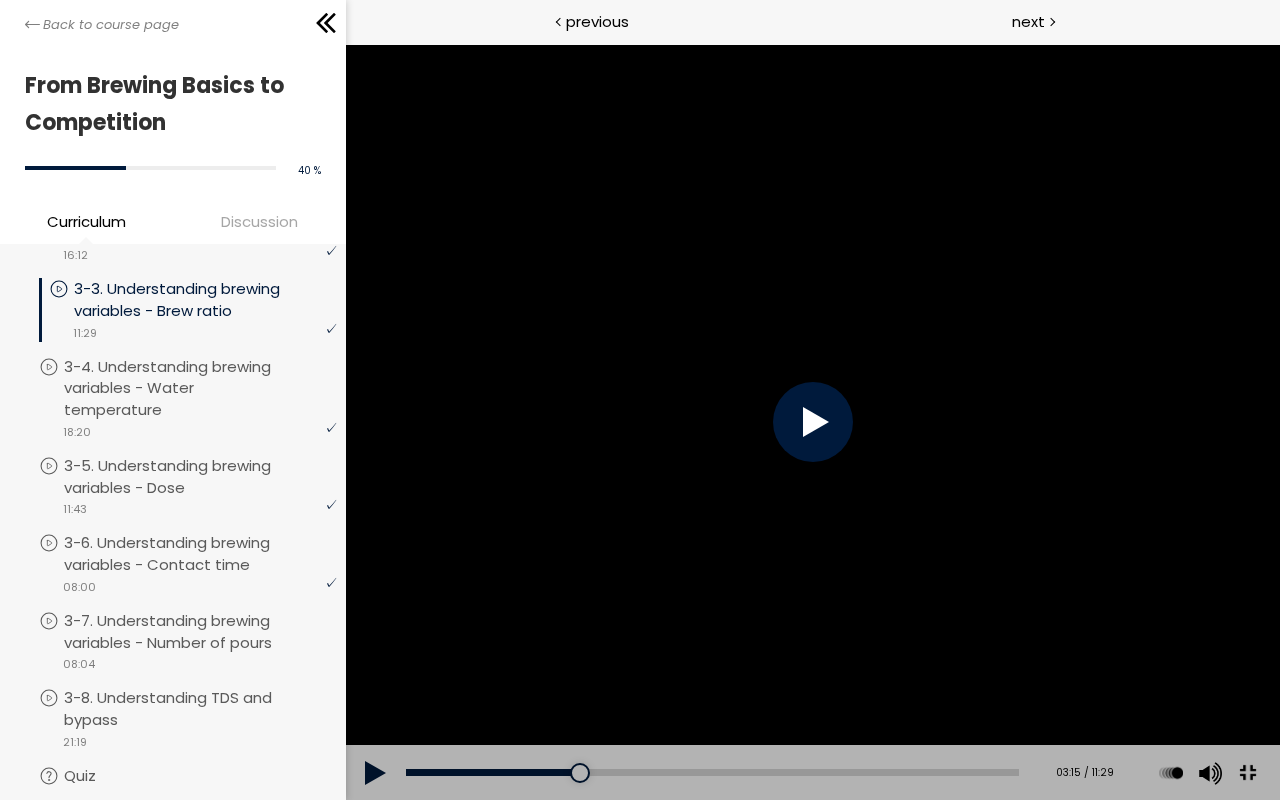 click at bounding box center (812, 422) 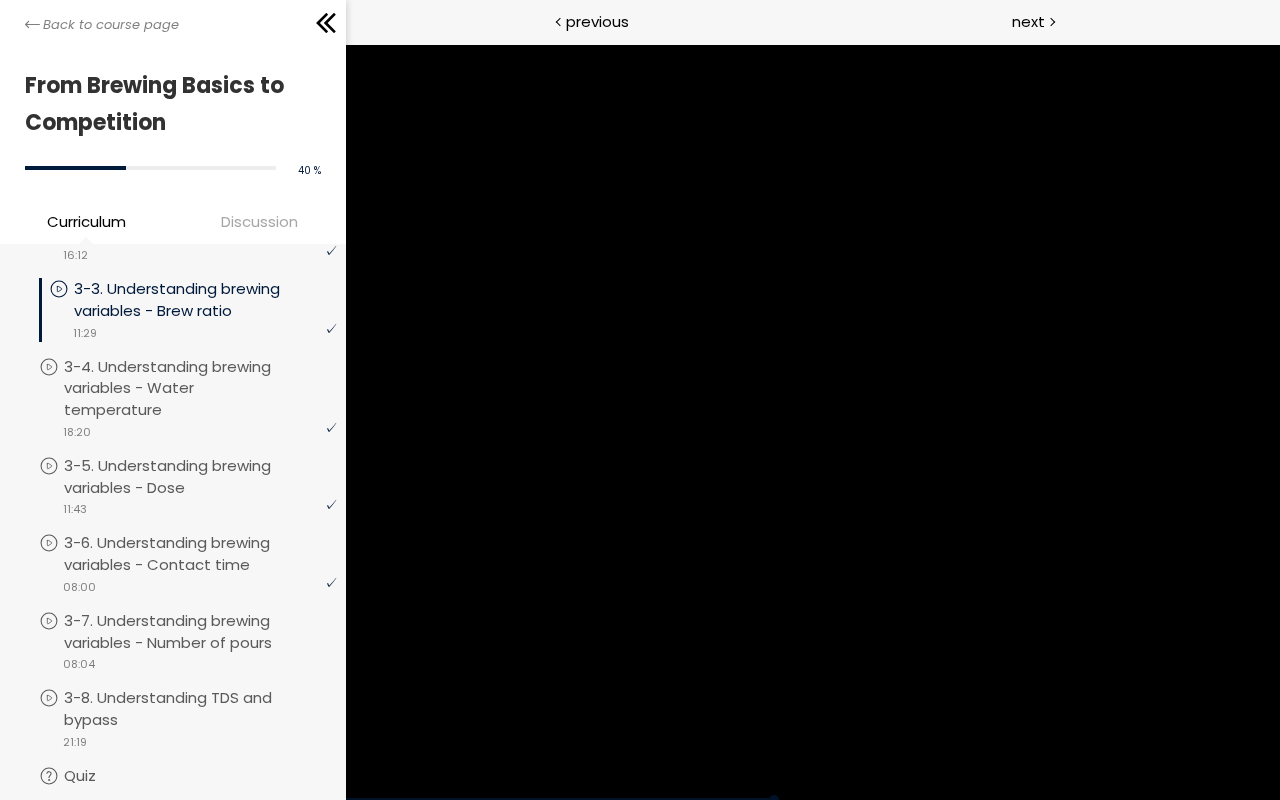 click at bounding box center (812, 422) 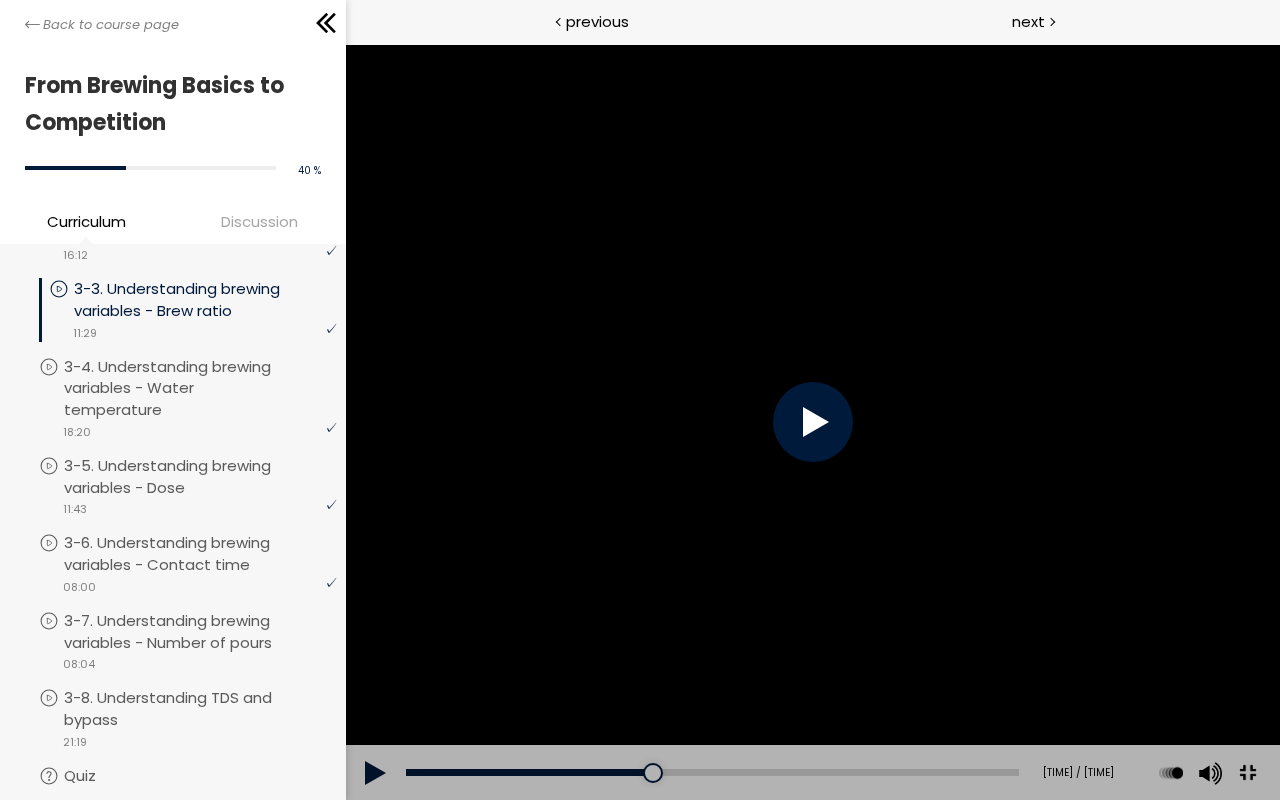 click at bounding box center (812, 422) 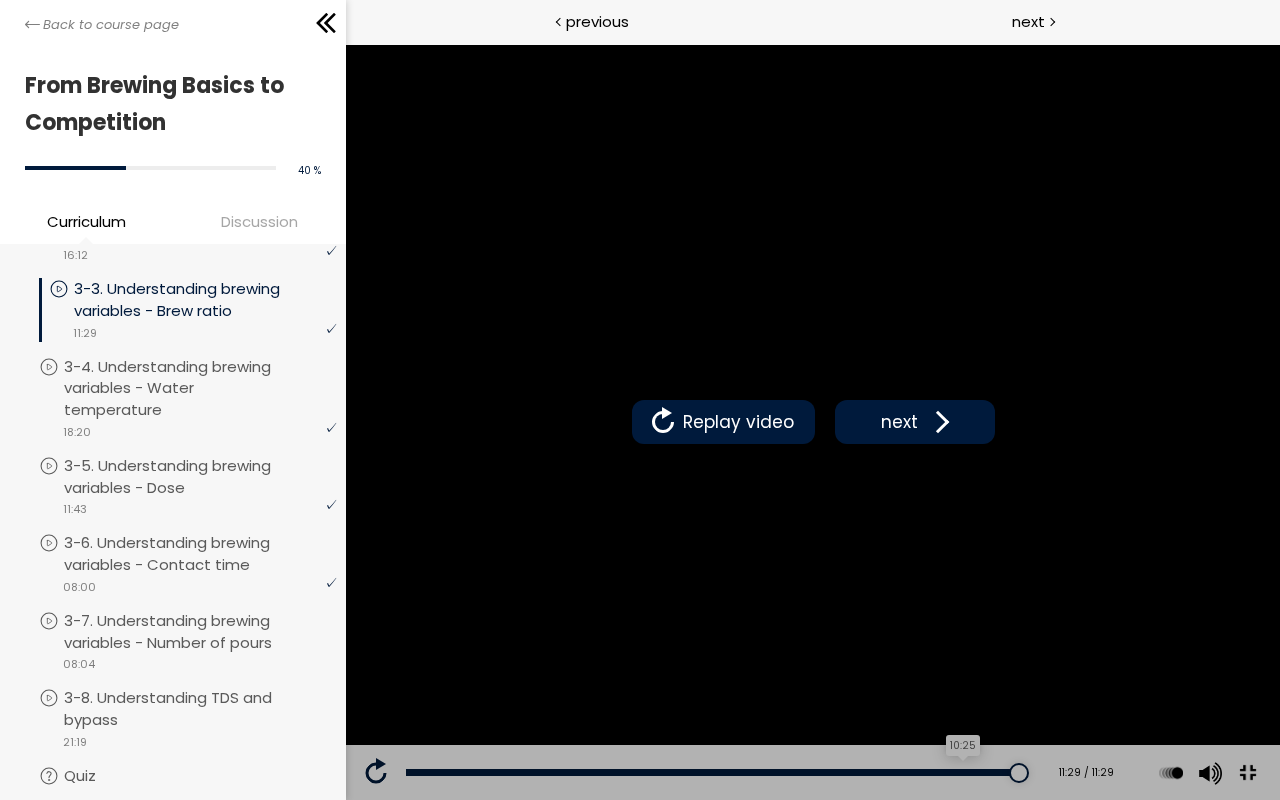 click on "10:25" at bounding box center (711, 772) 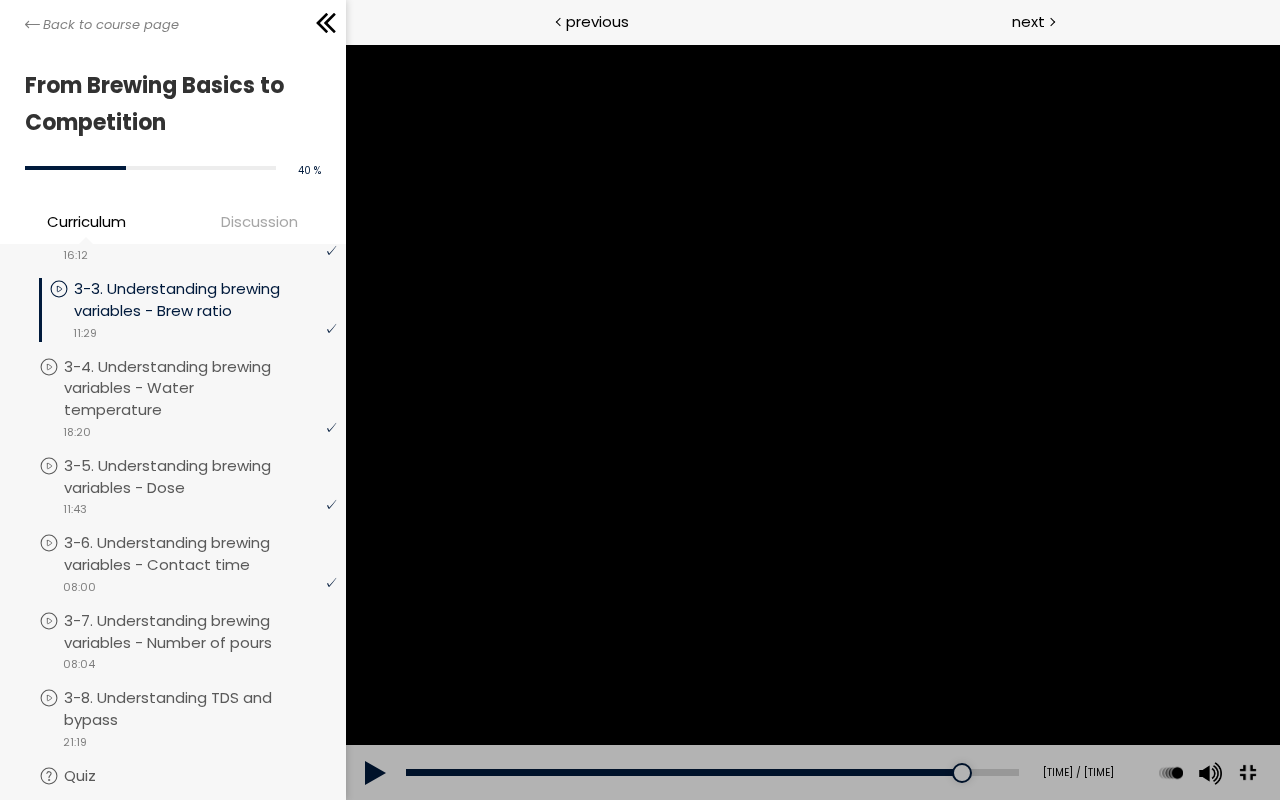 click on "Add chapter
09:51" at bounding box center (711, 773) 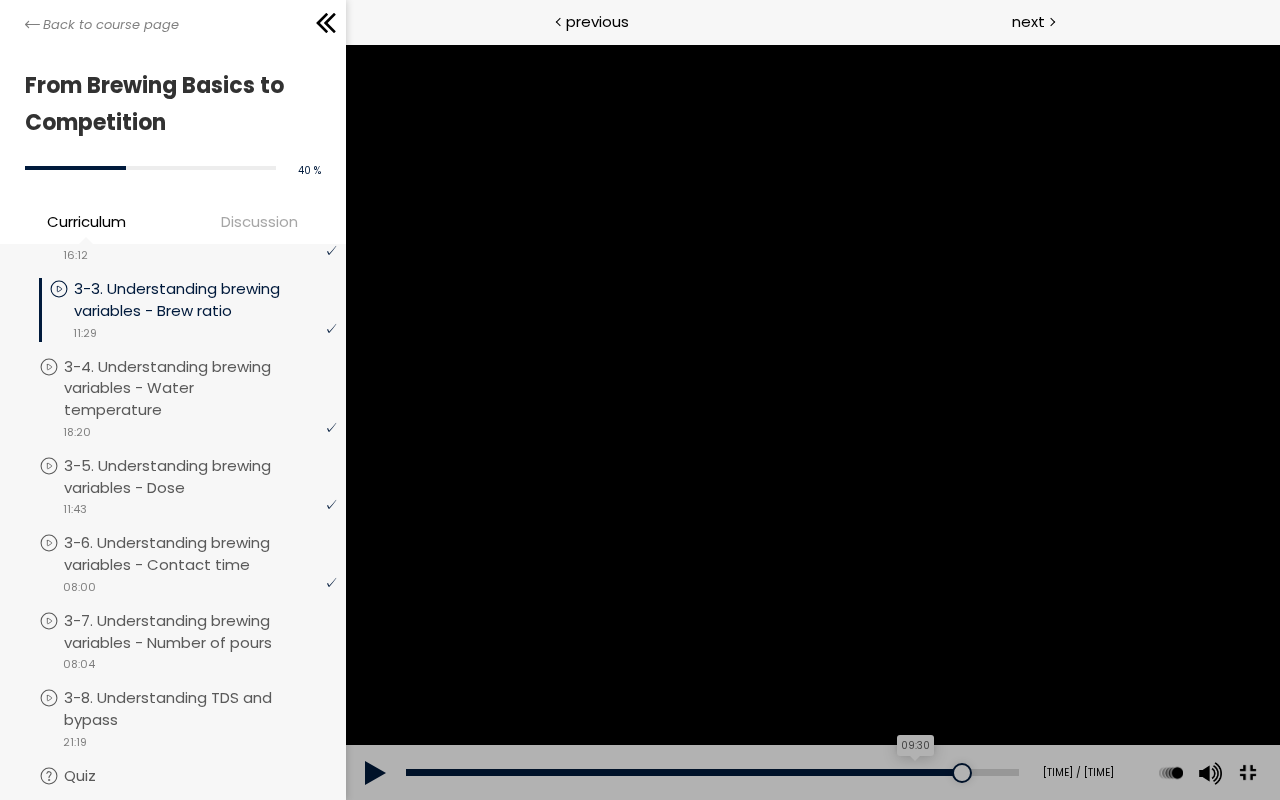 click on "09:30" at bounding box center [711, 772] 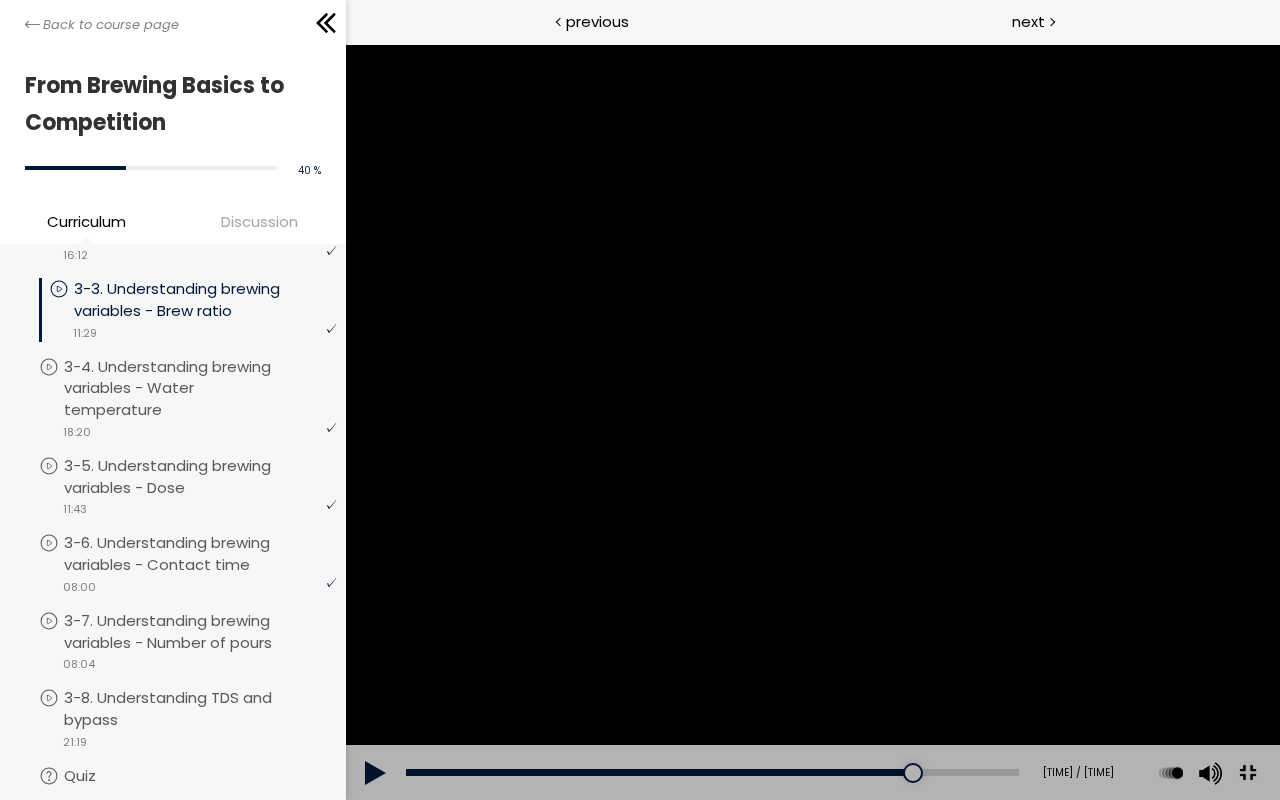 click at bounding box center [812, 422] 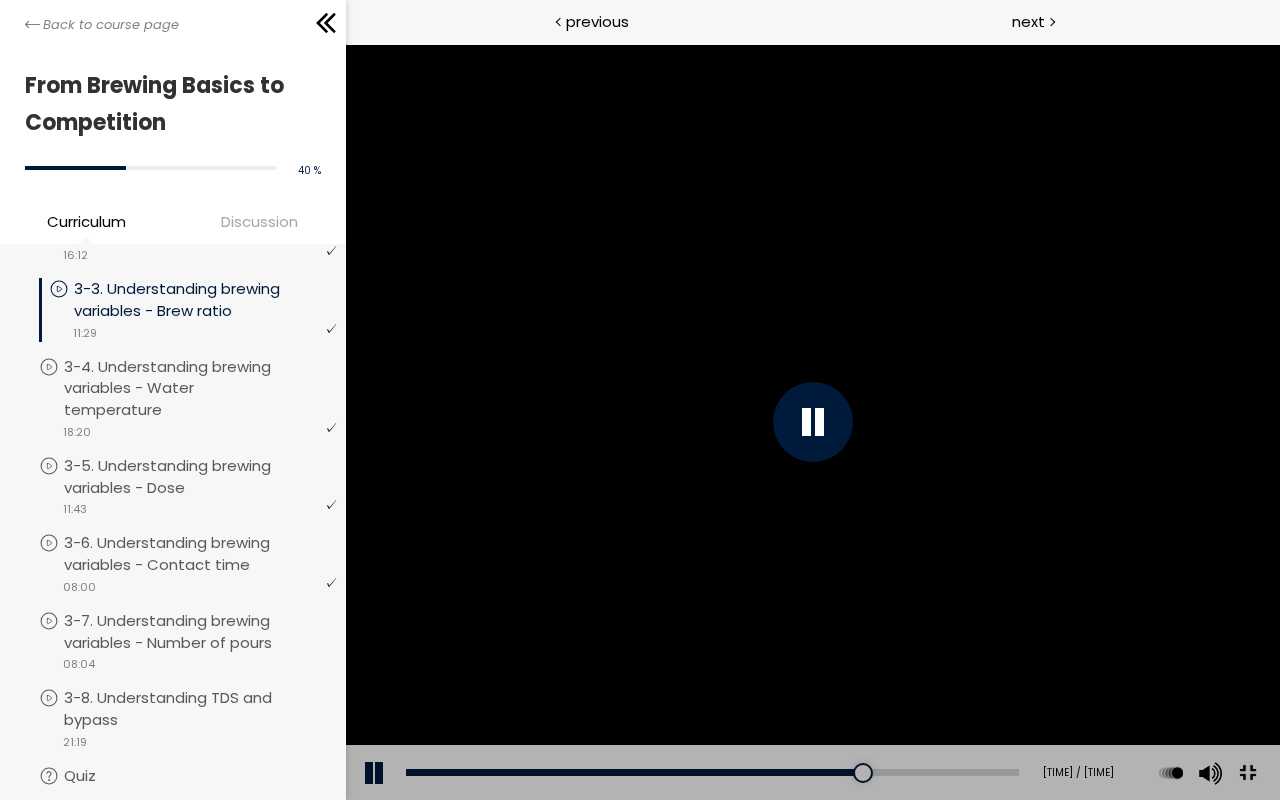 click at bounding box center [812, 422] 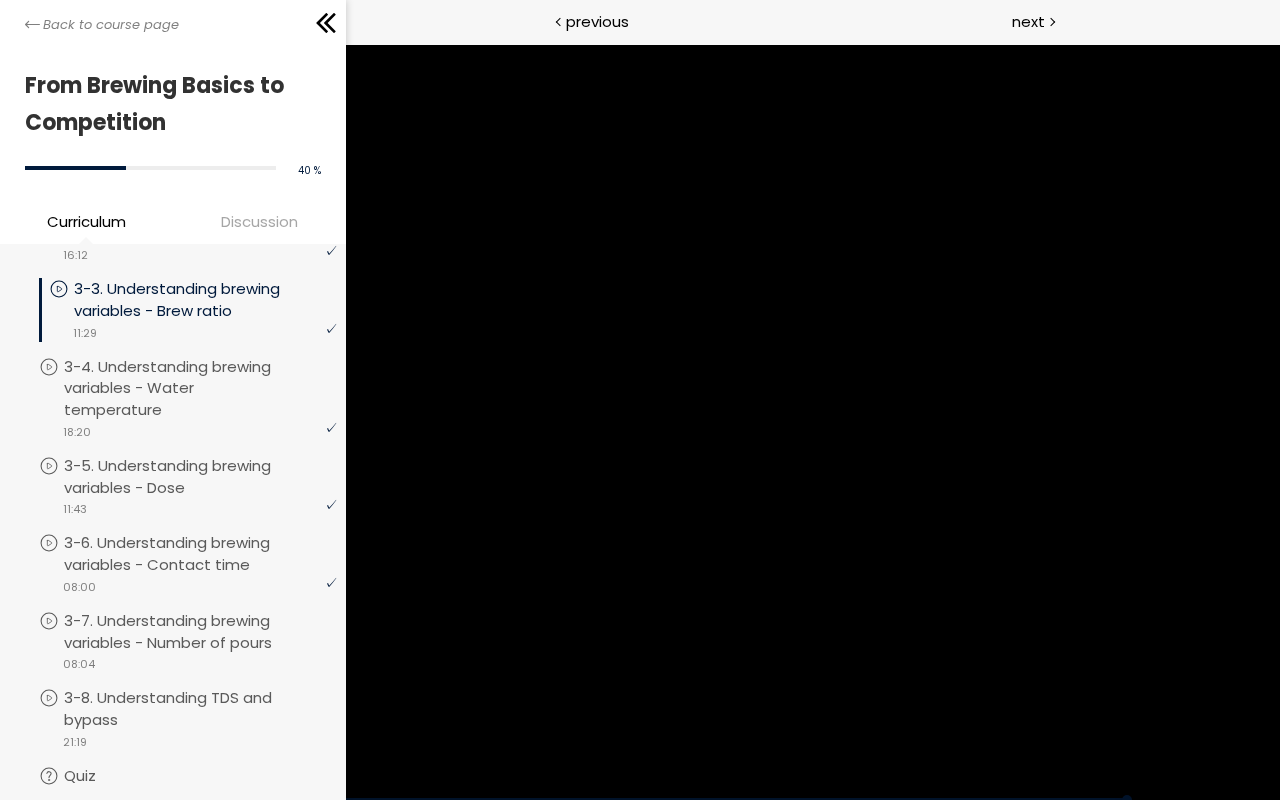 click at bounding box center (812, 422) 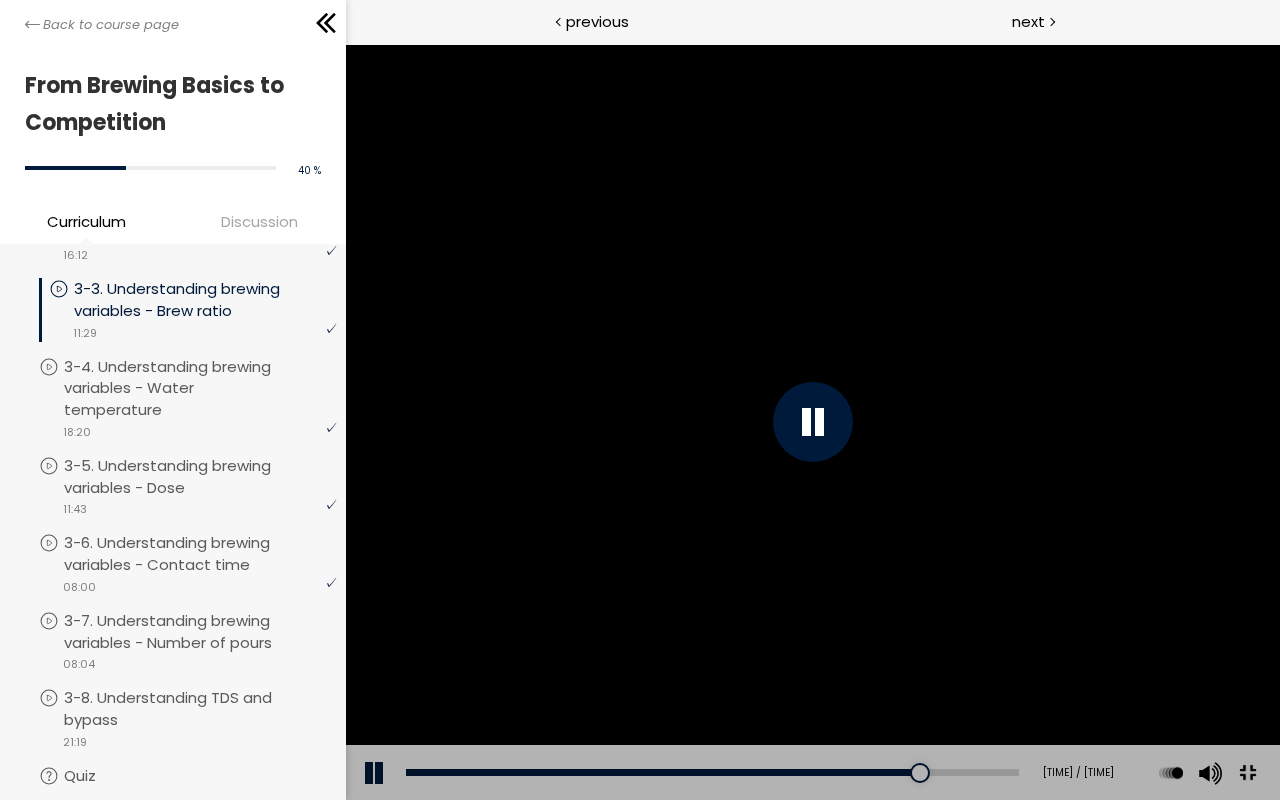 click at bounding box center (812, 422) 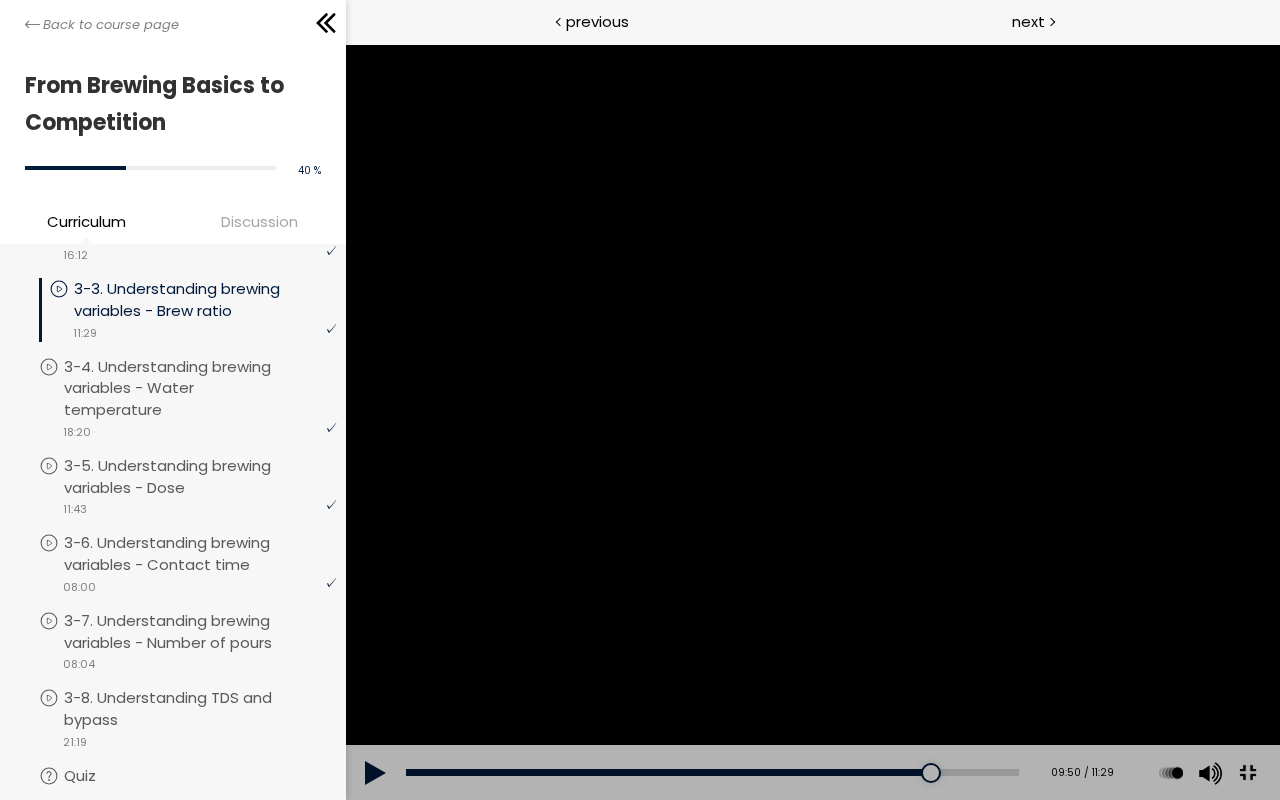 click at bounding box center (812, 422) 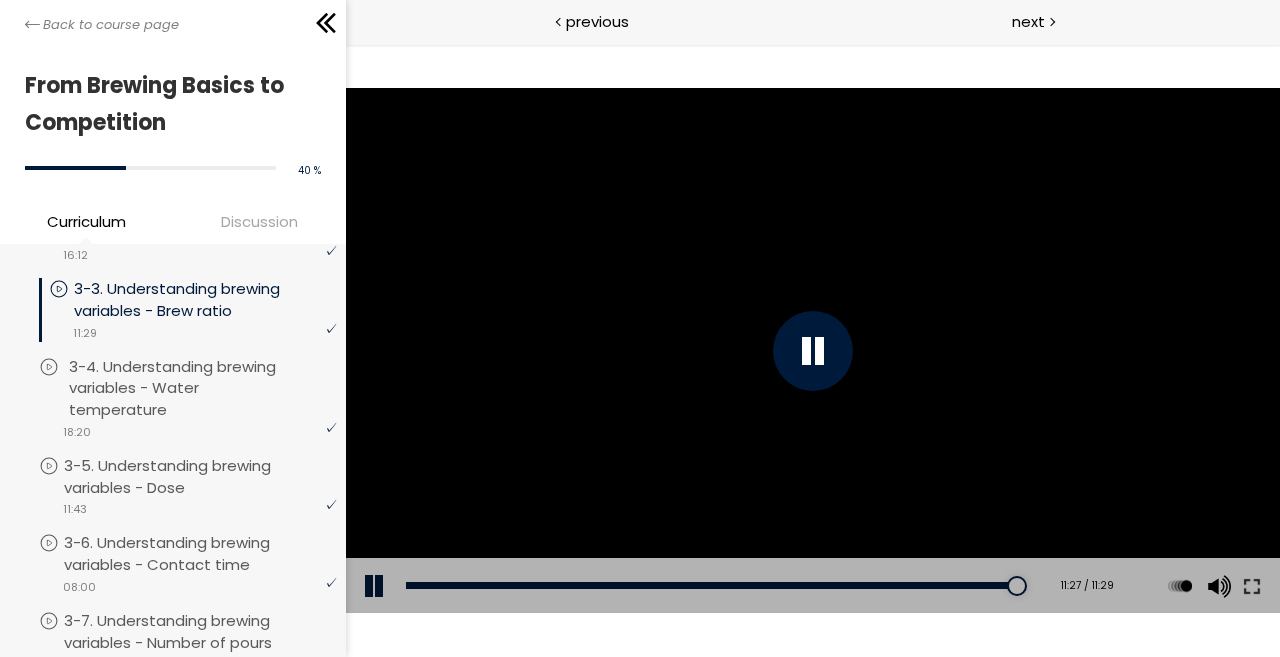 click on "3-4. Understanding brewing variables - Water temperature" at bounding box center [205, 388] 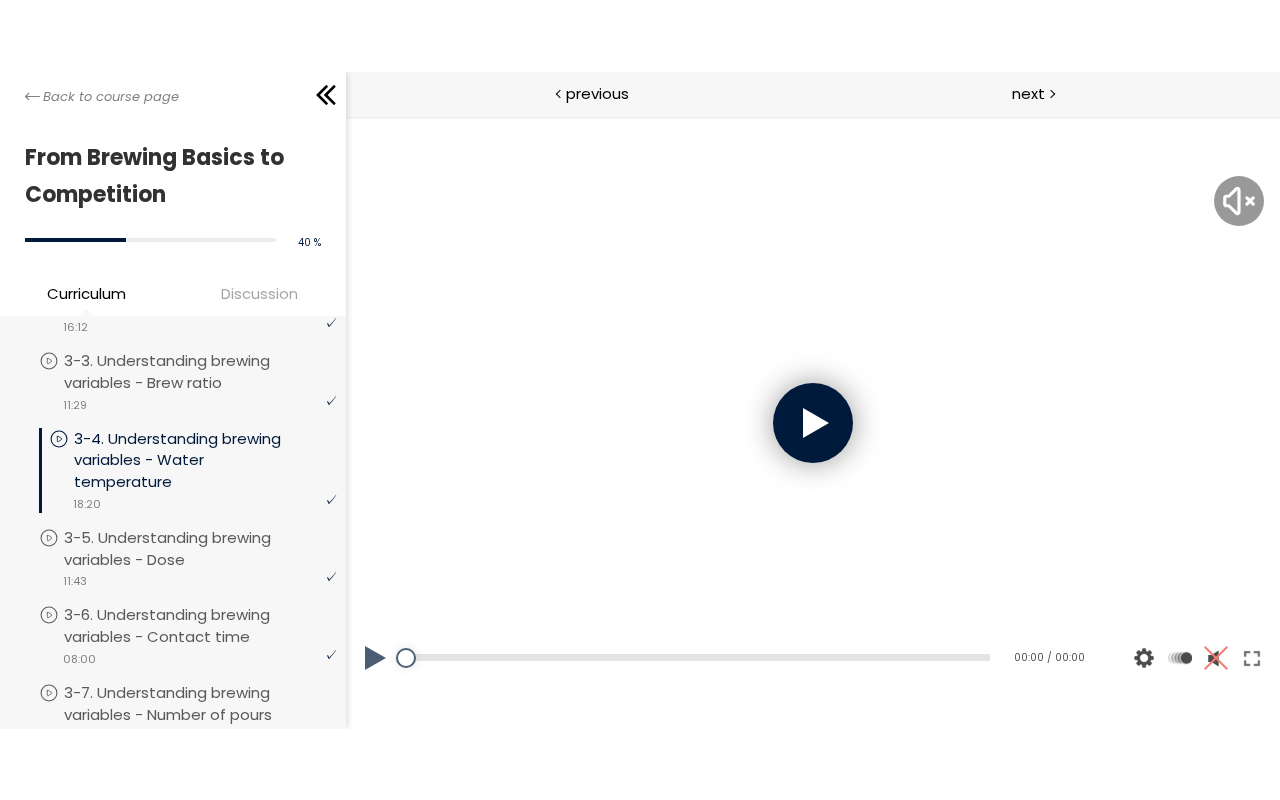scroll, scrollTop: 0, scrollLeft: 0, axis: both 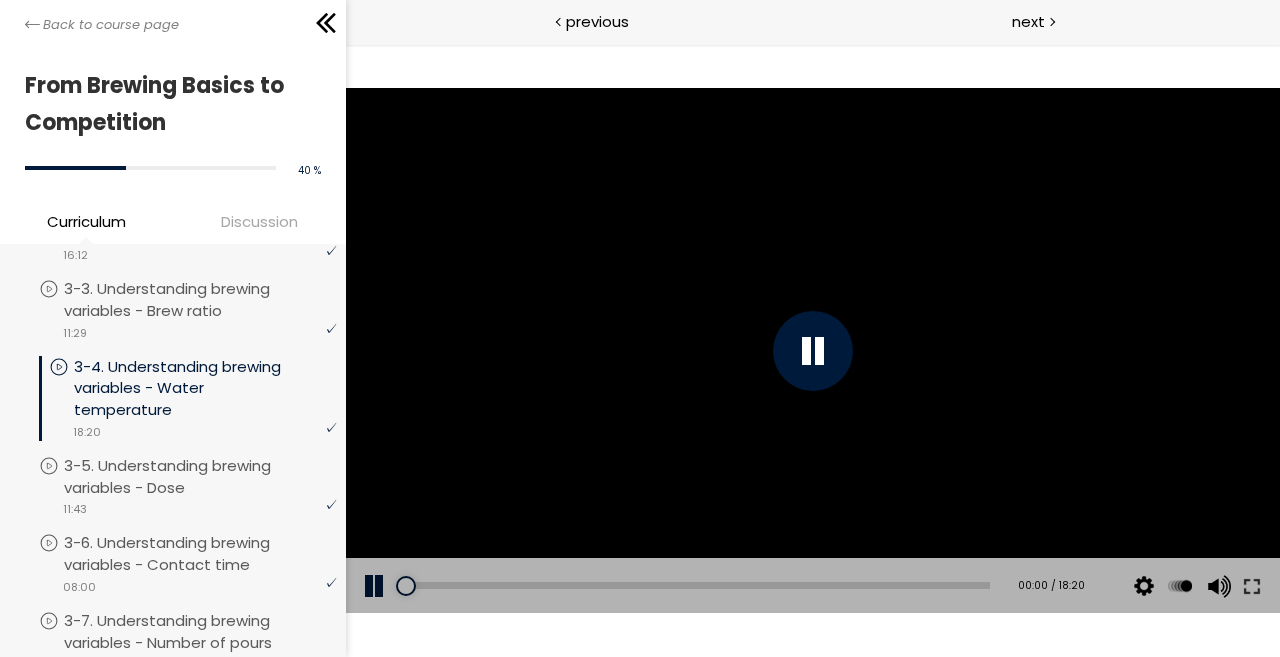 click at bounding box center [812, 350] 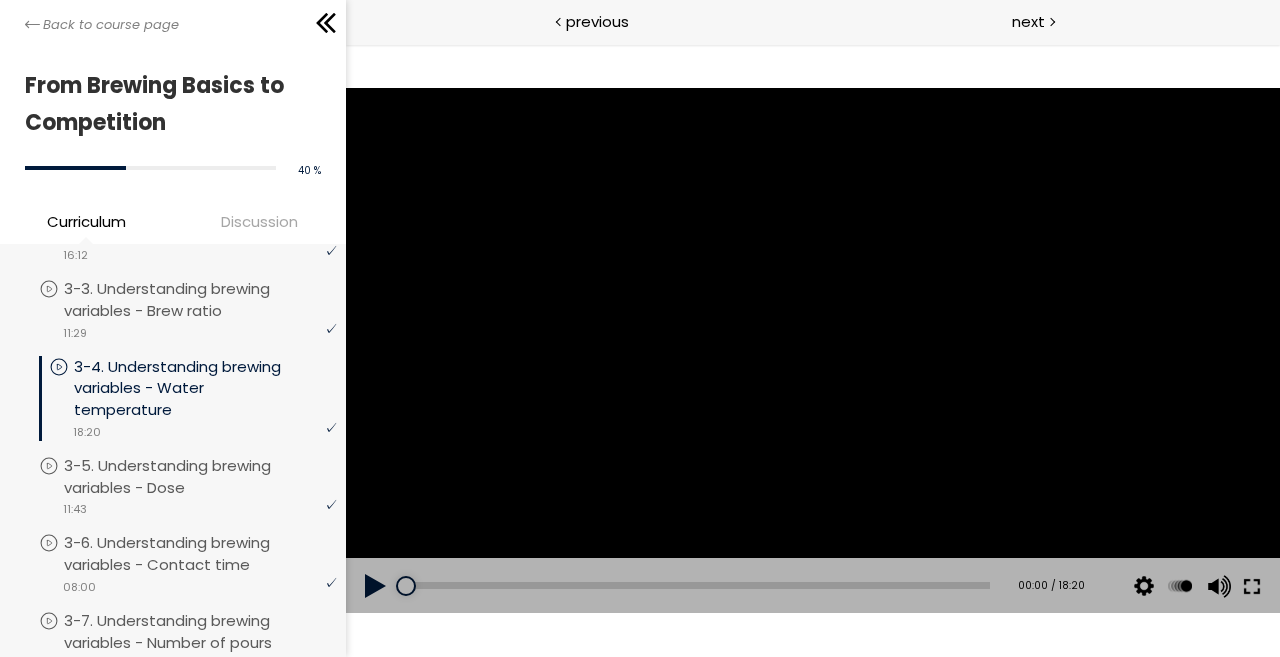 click at bounding box center (1251, 586) 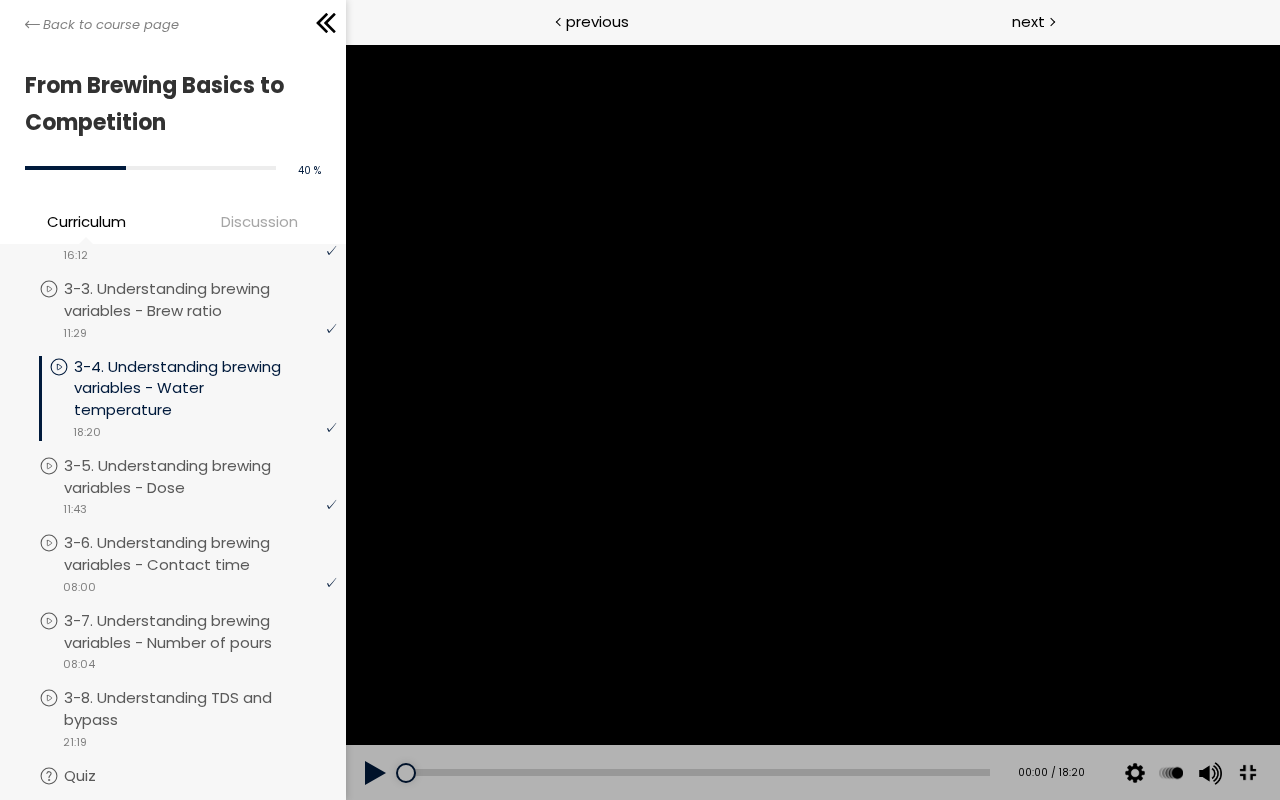 click at bounding box center (812, 422) 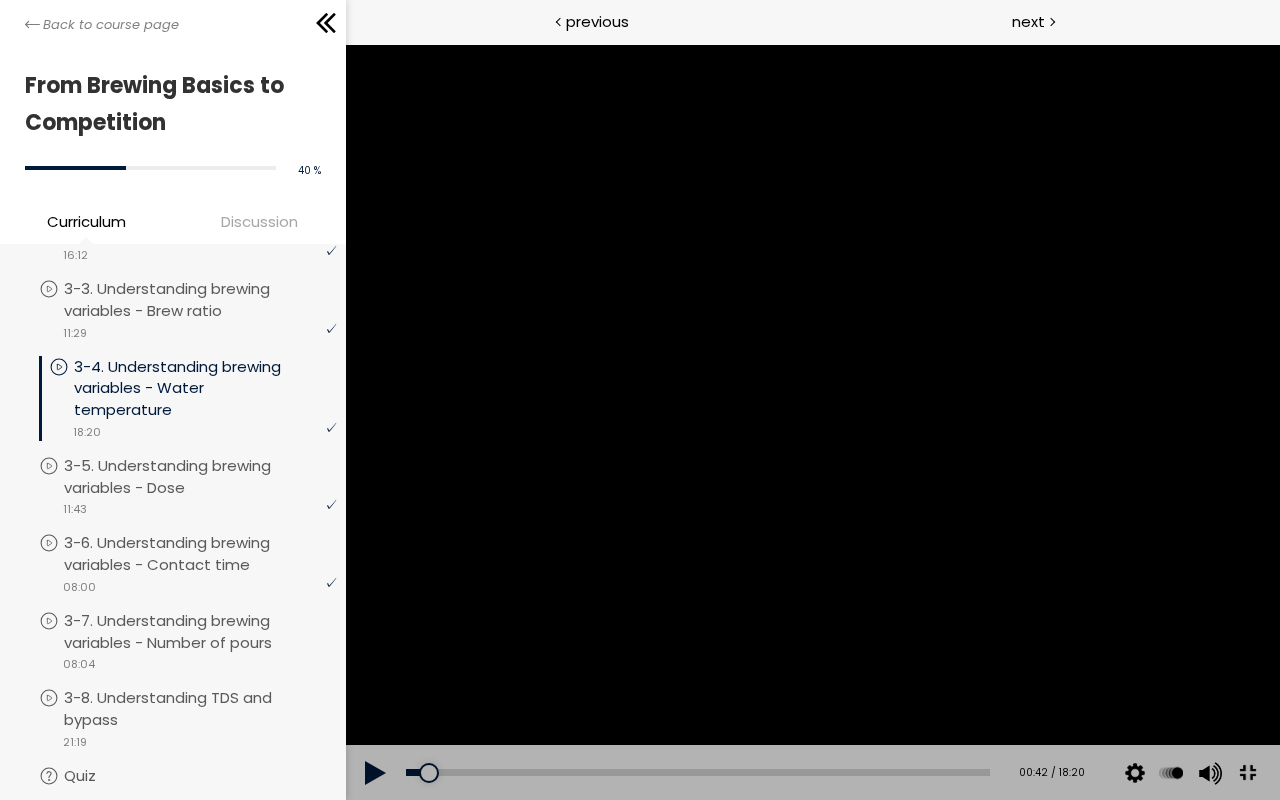 click at bounding box center (812, 422) 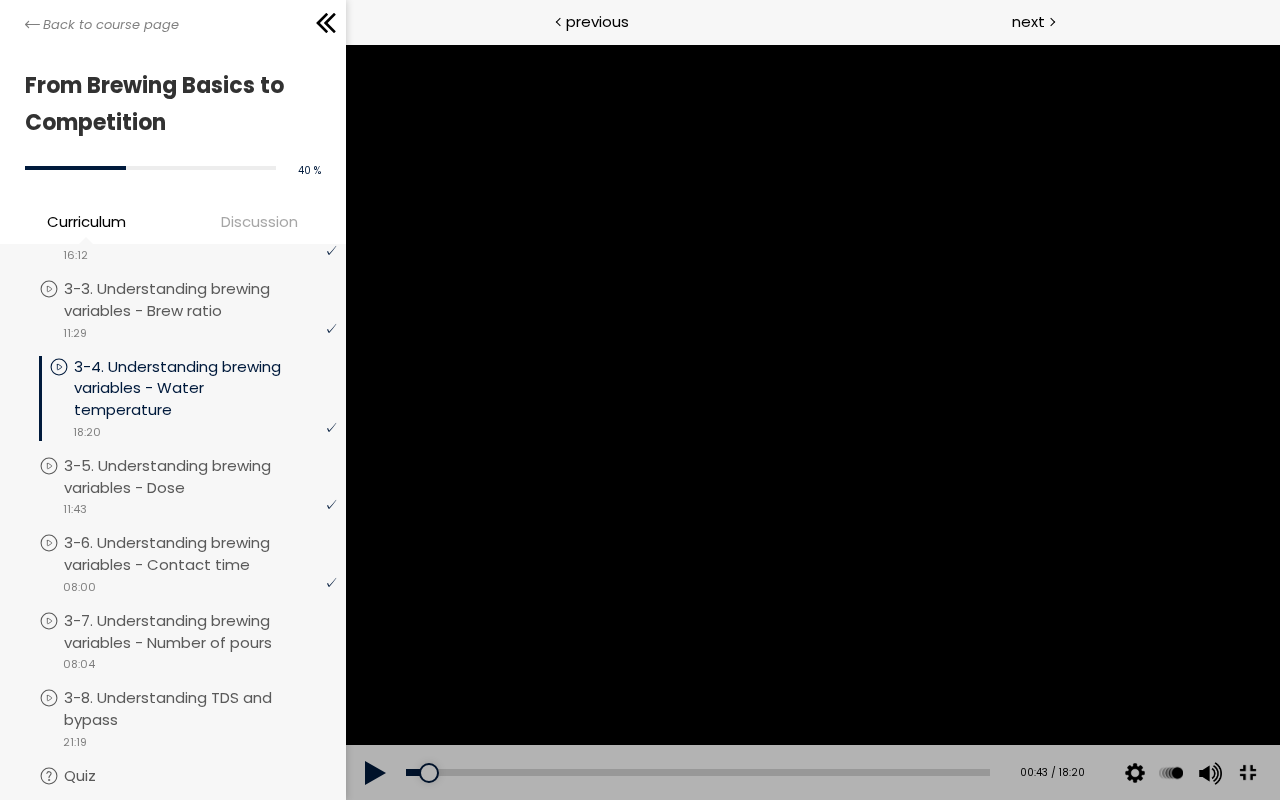click at bounding box center [812, 422] 